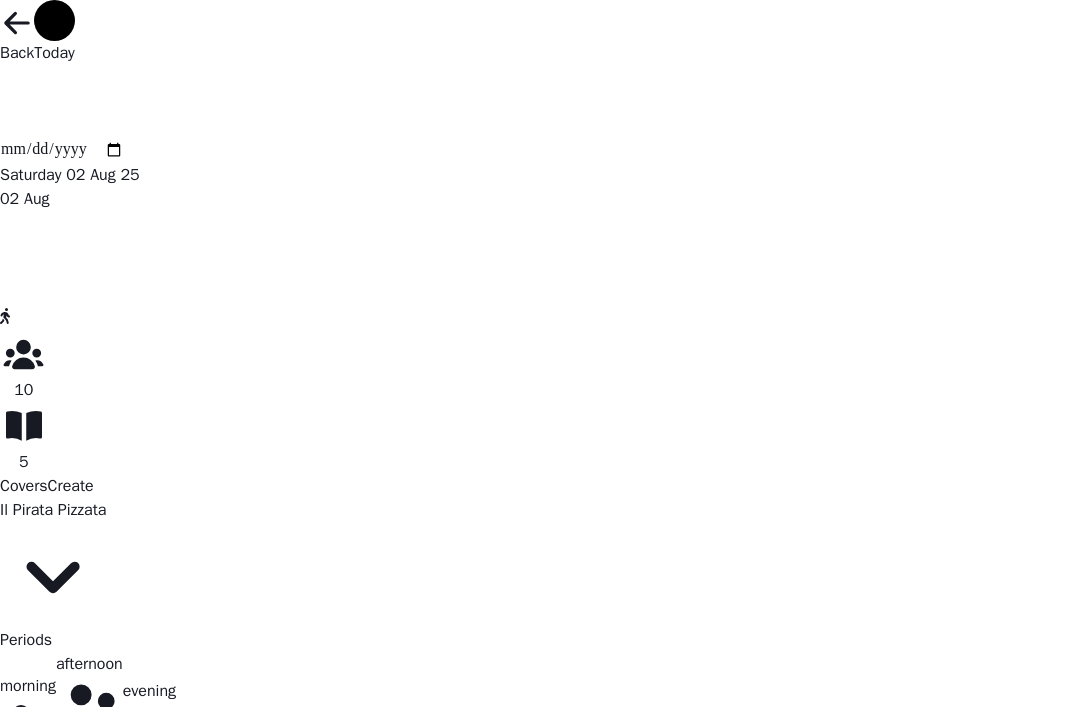 select on "**********" 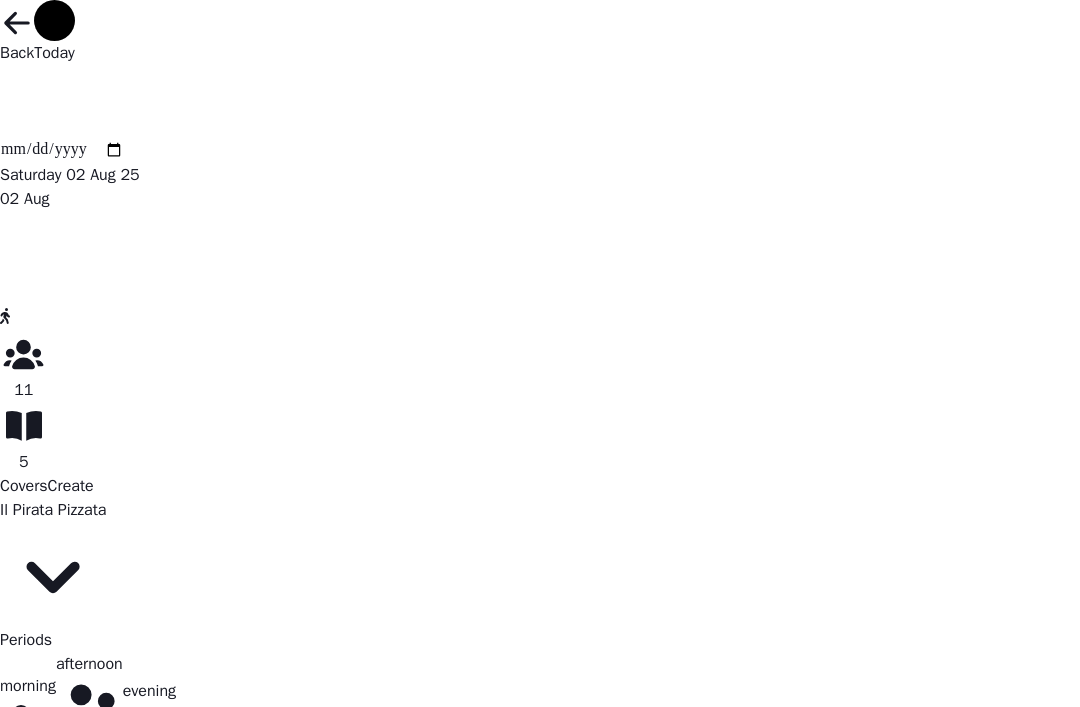 select on "**********" 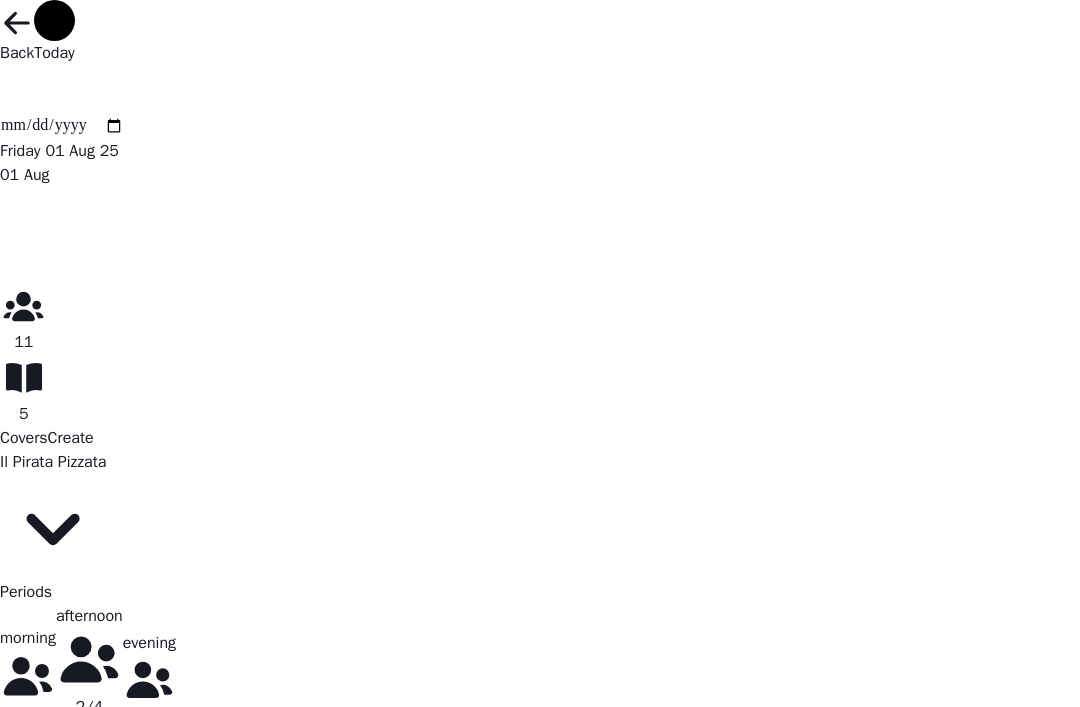 scroll, scrollTop: 0, scrollLeft: 591, axis: horizontal 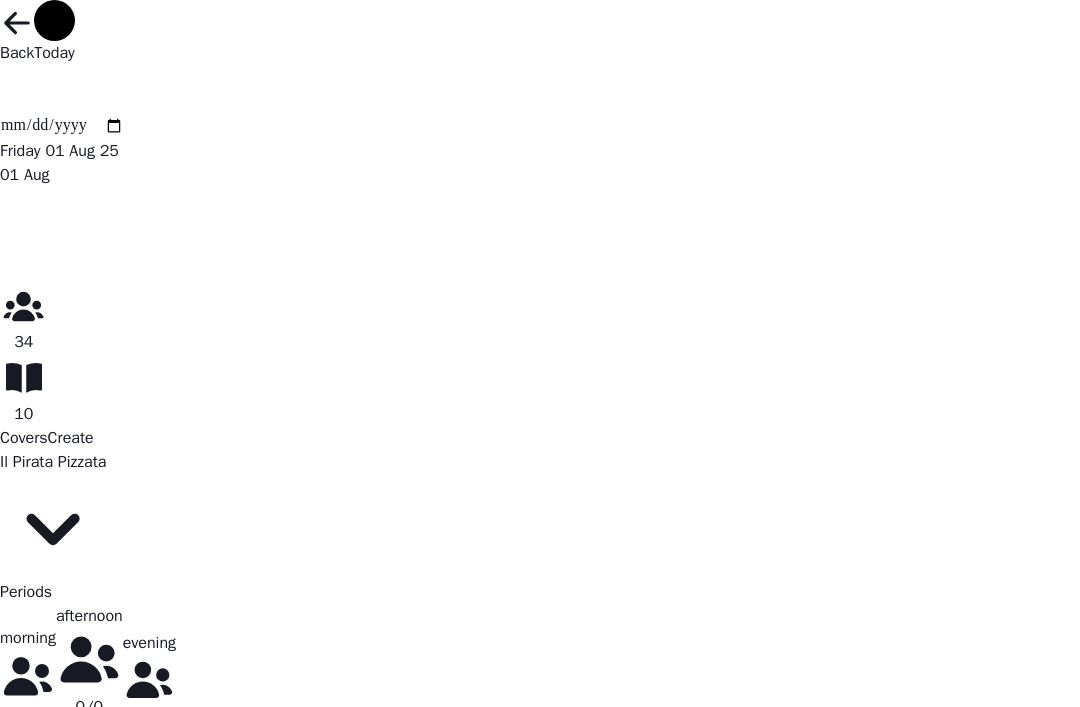 click 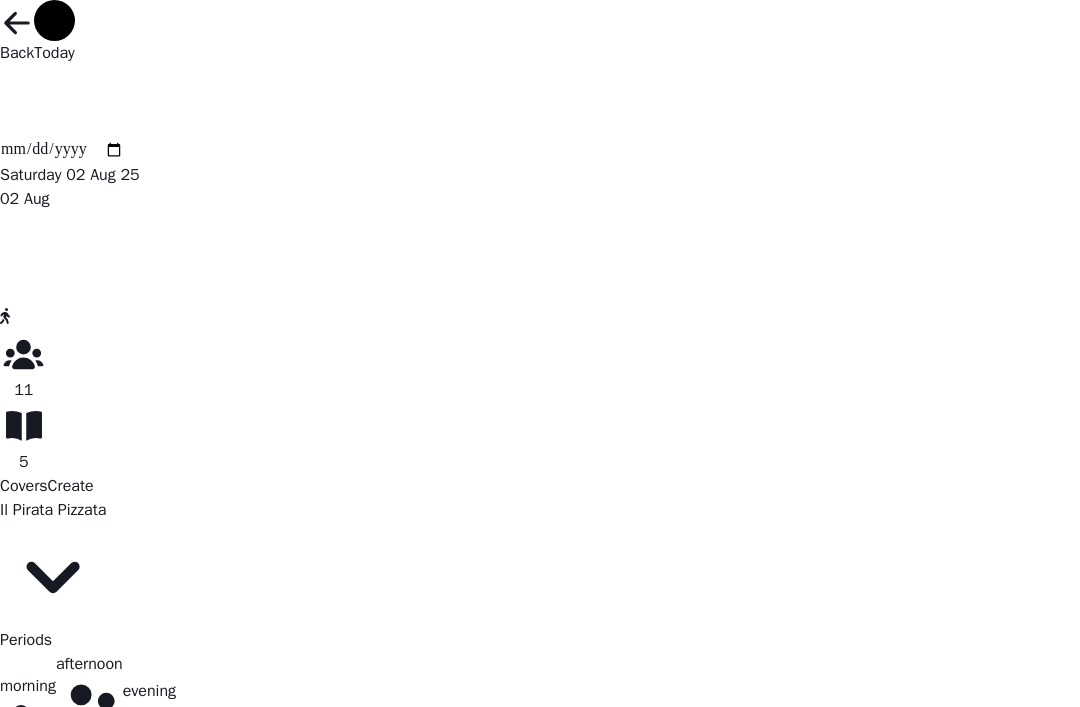type on "**********" 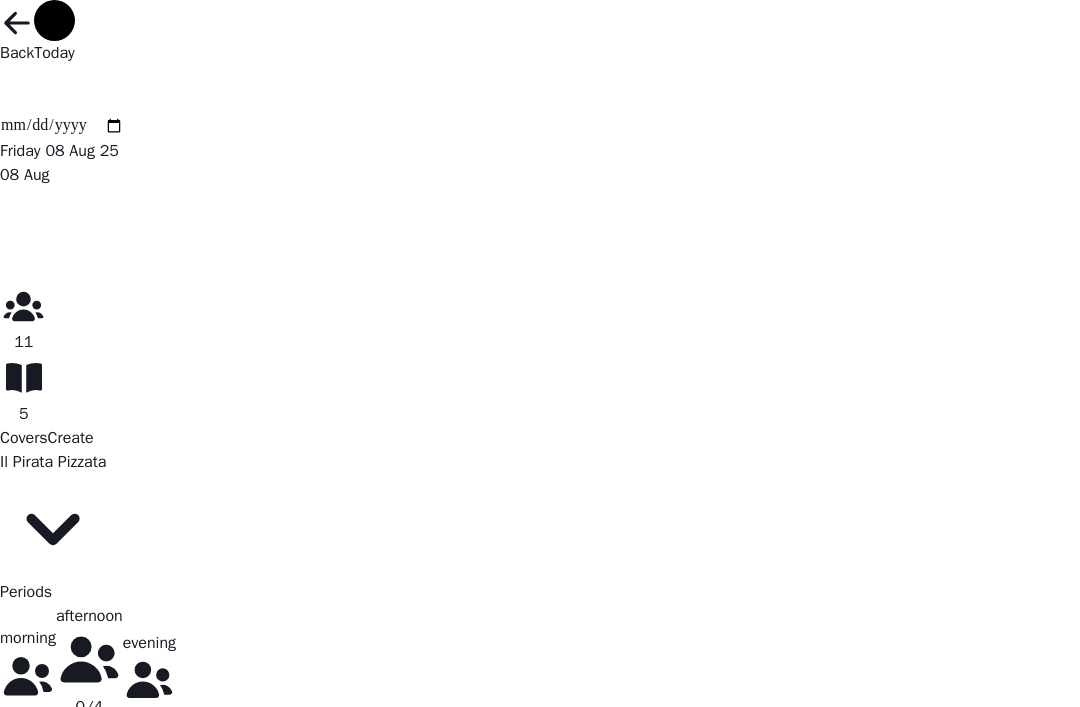 scroll, scrollTop: 0, scrollLeft: 591, axis: horizontal 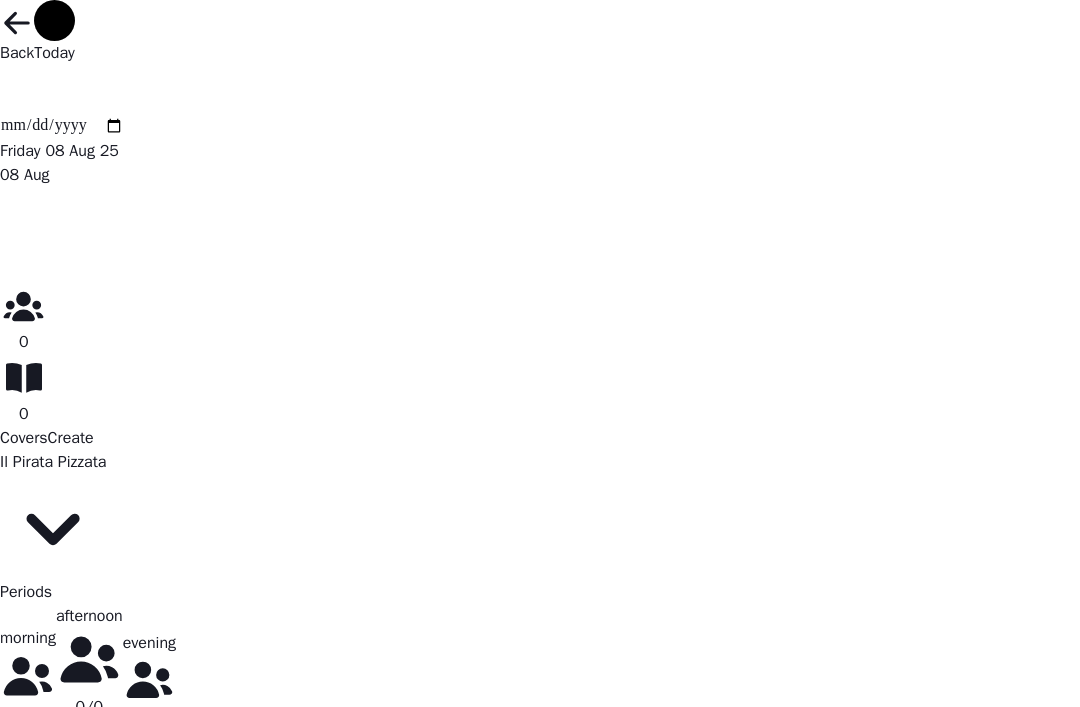 type on "**********" 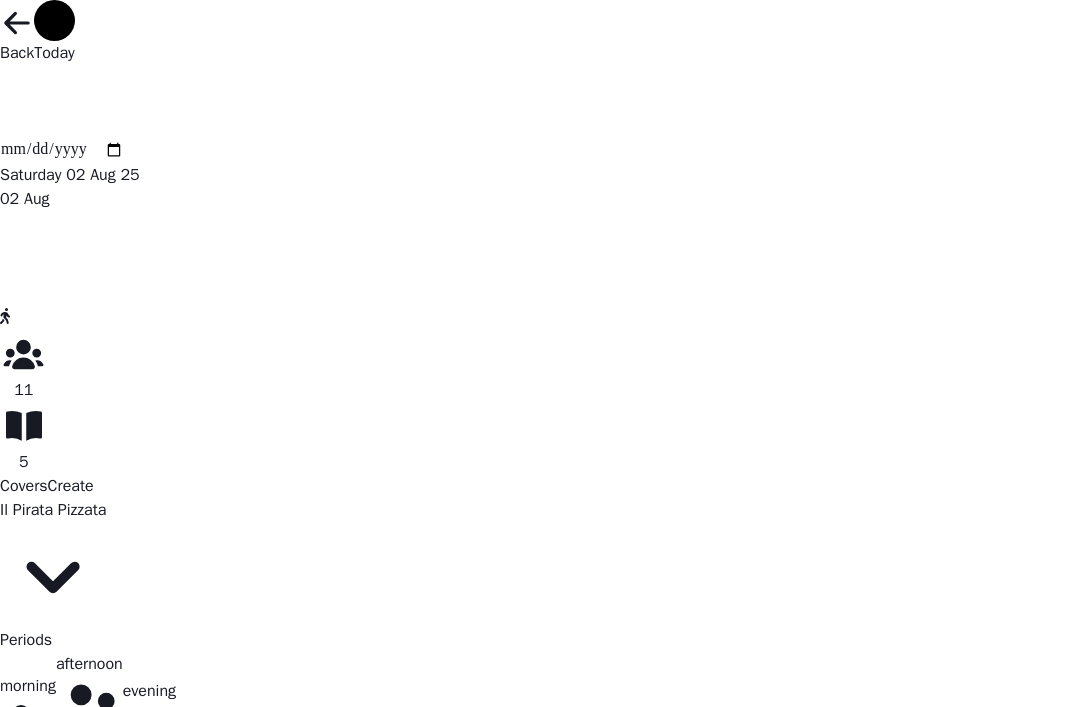 scroll, scrollTop: 0, scrollLeft: 591, axis: horizontal 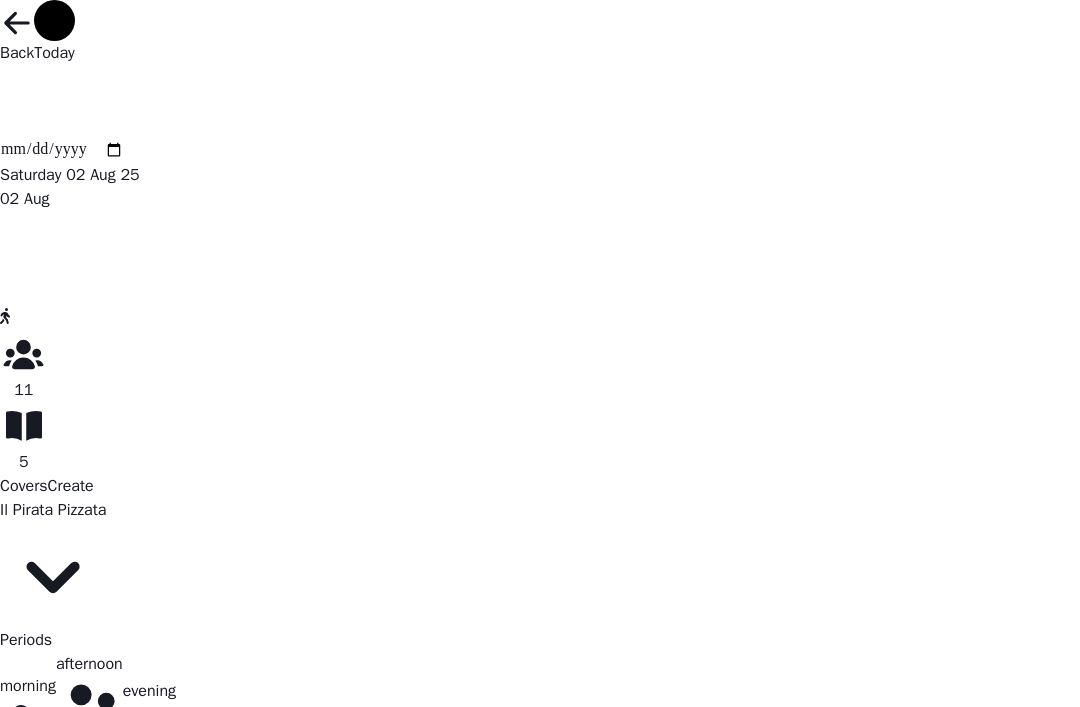 click 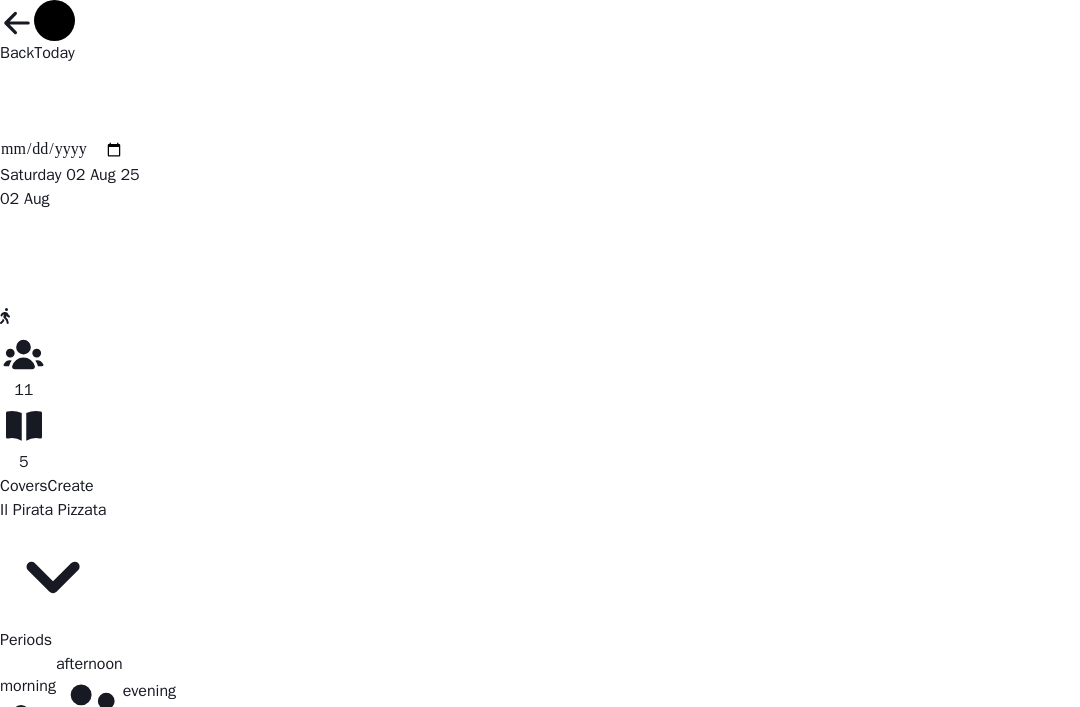 click 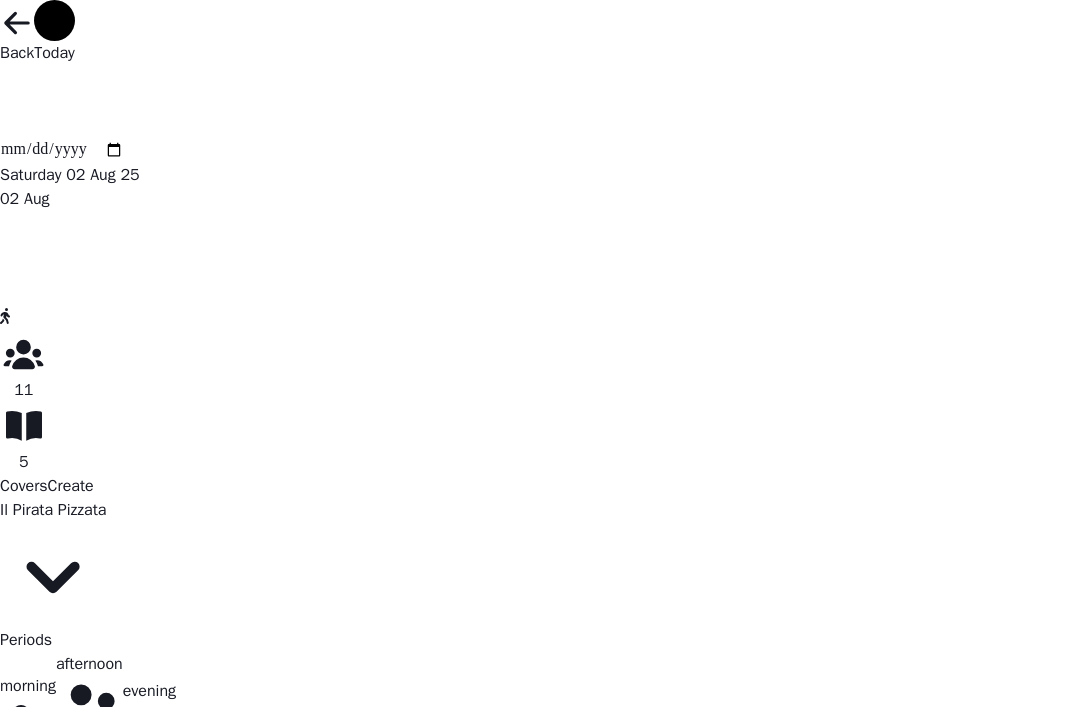 select on "****" 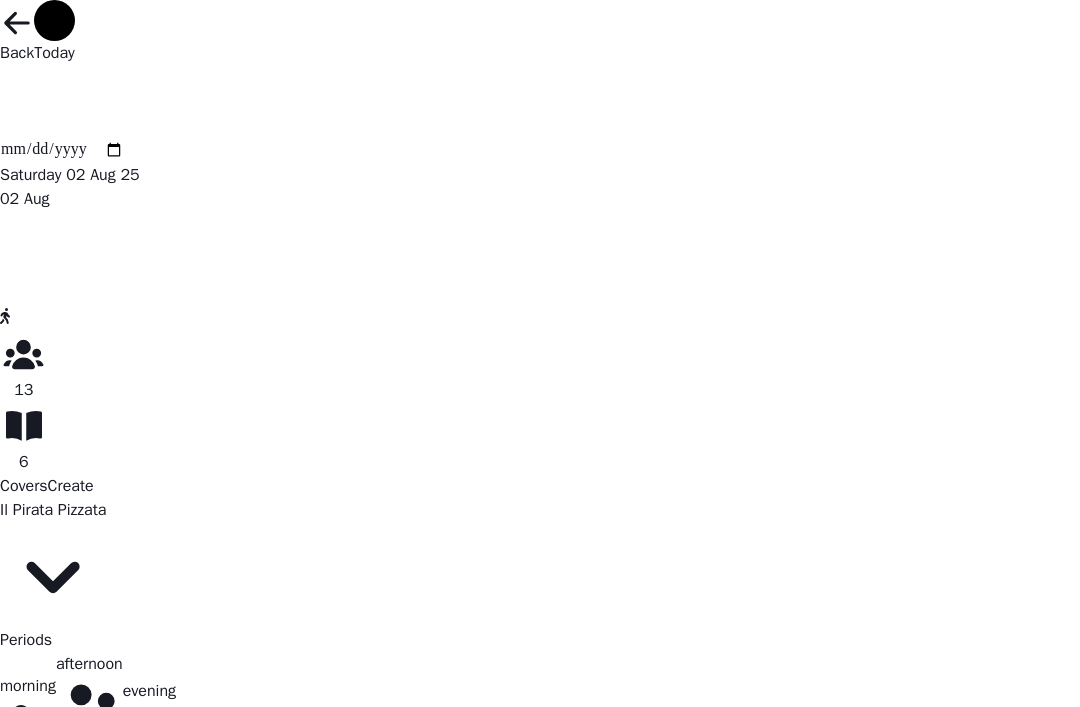 click on "Confirm" at bounding box center [27, 10042] 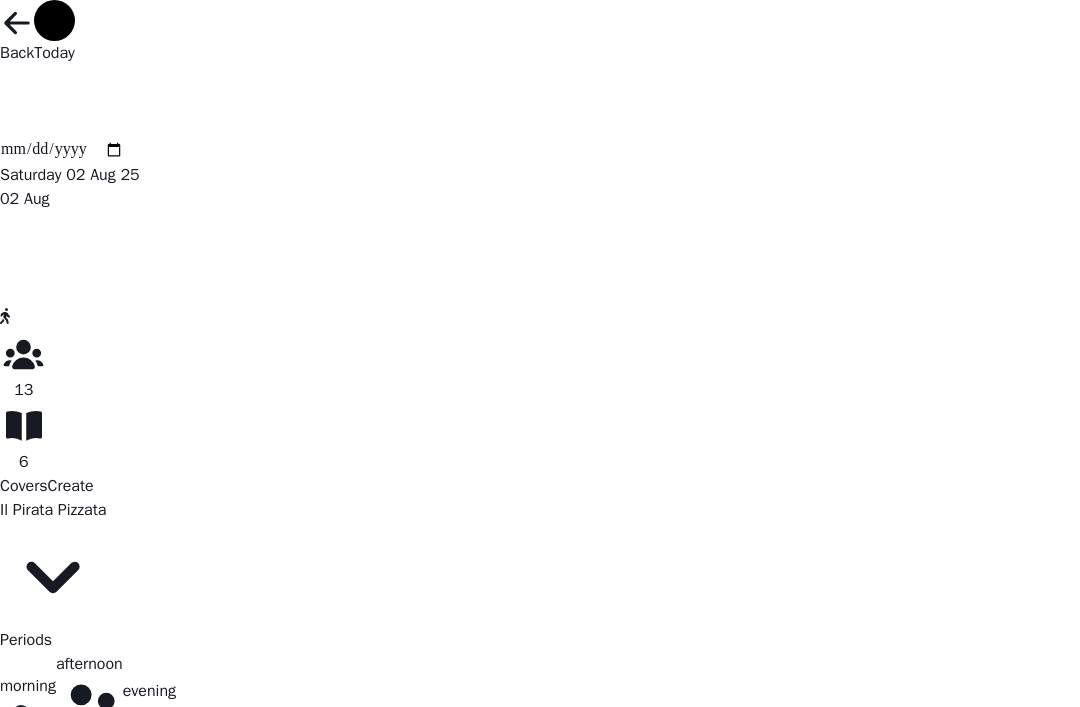 click on "2 [FIRST]   [LAST]" at bounding box center [522, 7881] 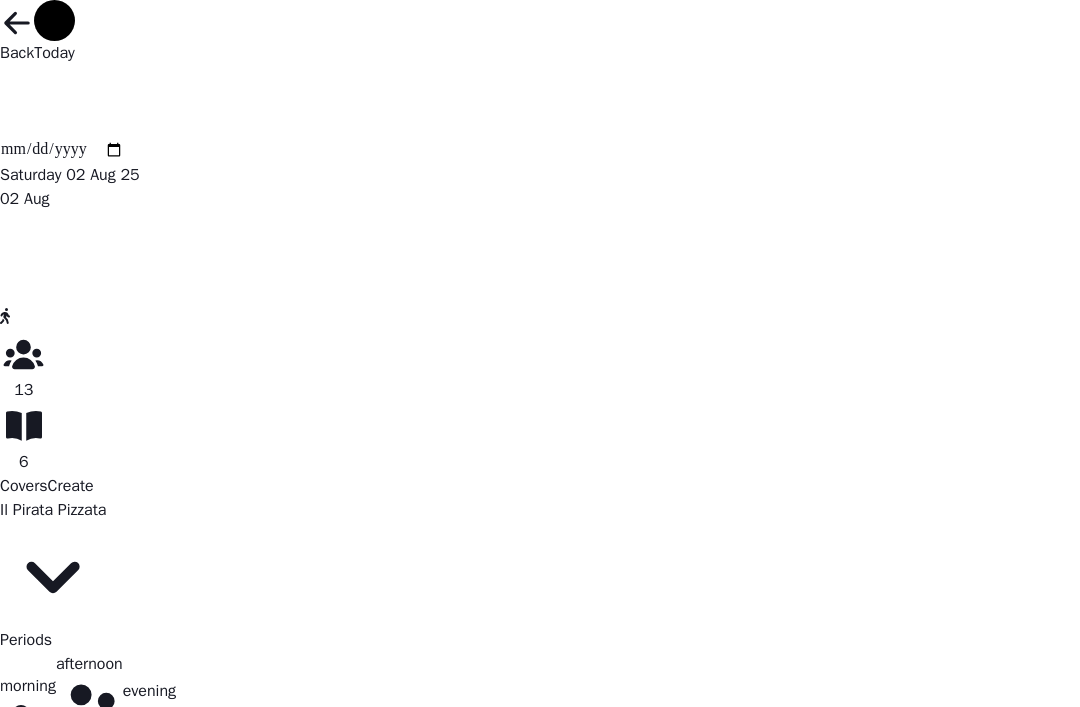 scroll, scrollTop: 0, scrollLeft: 930, axis: horizontal 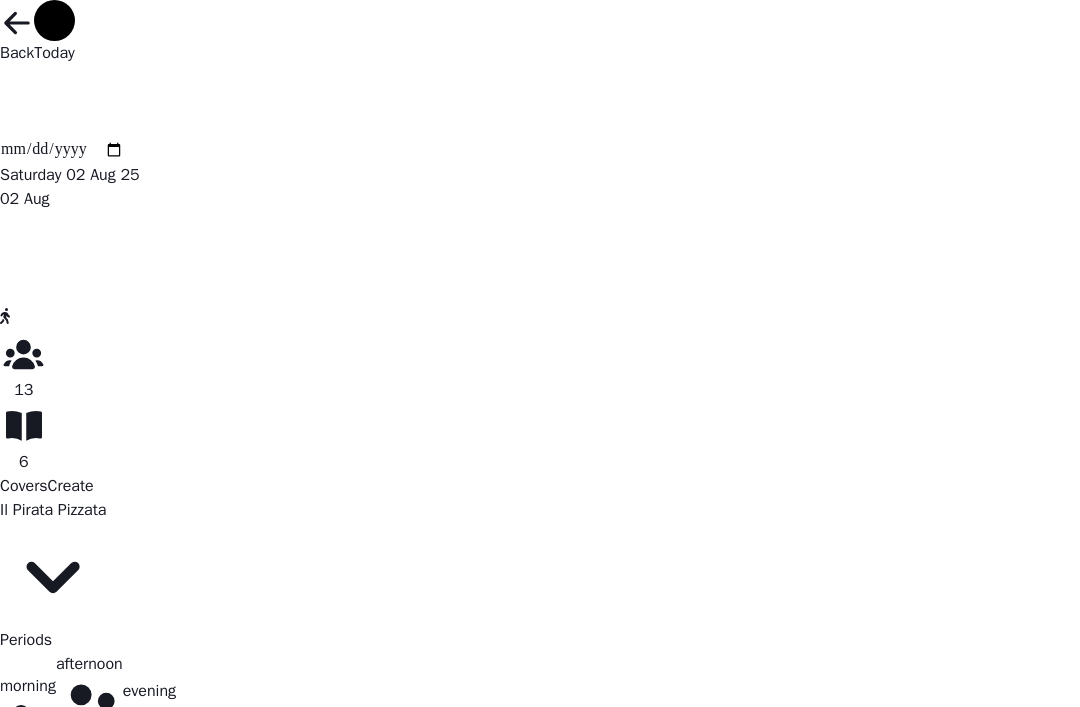 click 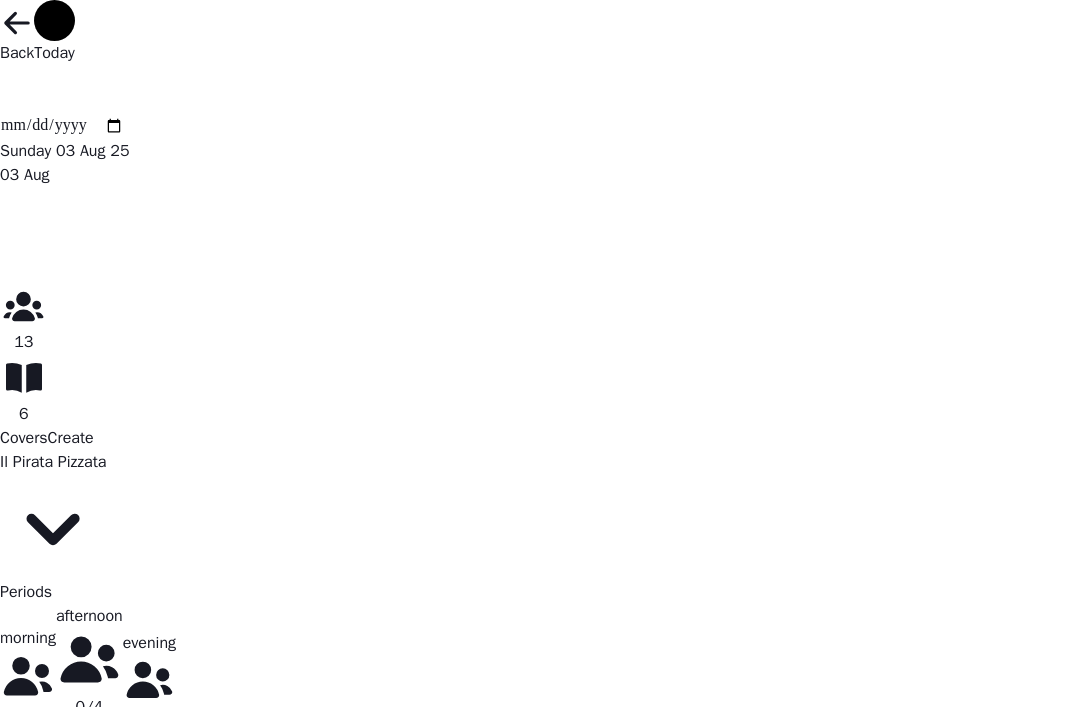 scroll, scrollTop: 0, scrollLeft: 591, axis: horizontal 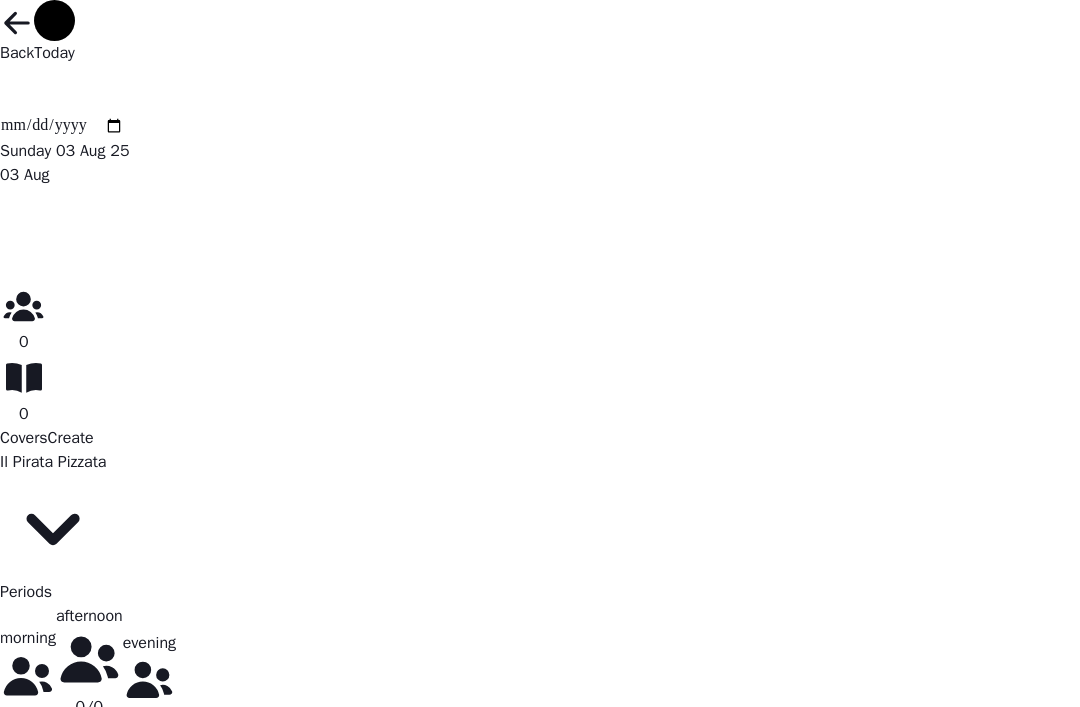 click 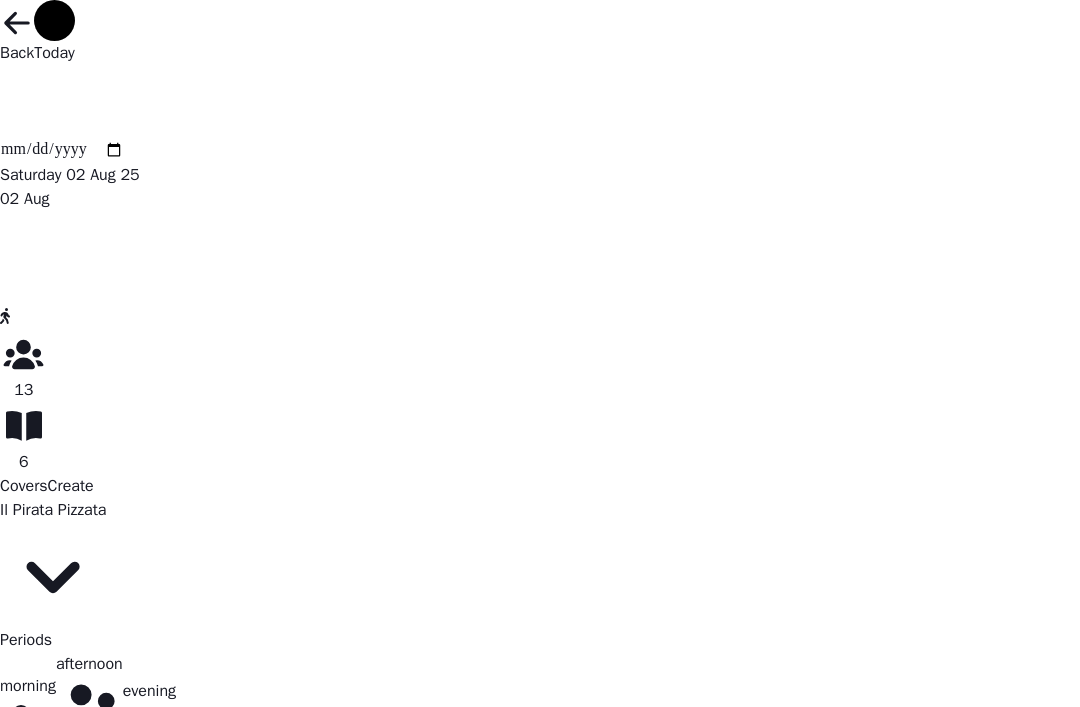 scroll, scrollTop: 0, scrollLeft: 713, axis: horizontal 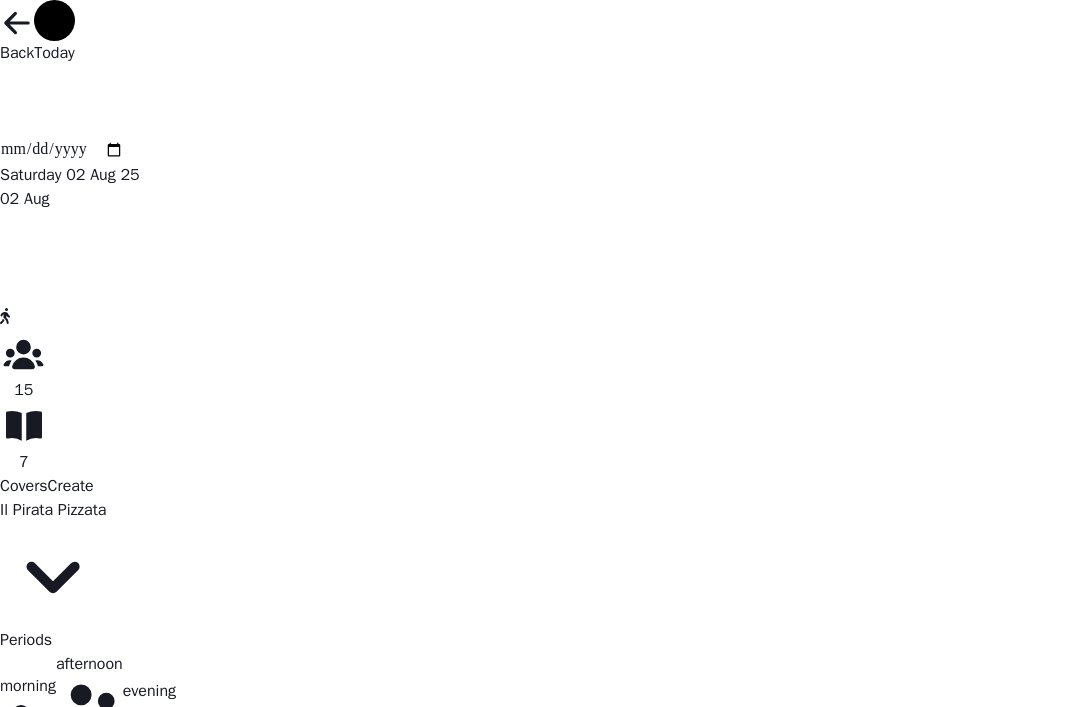 click 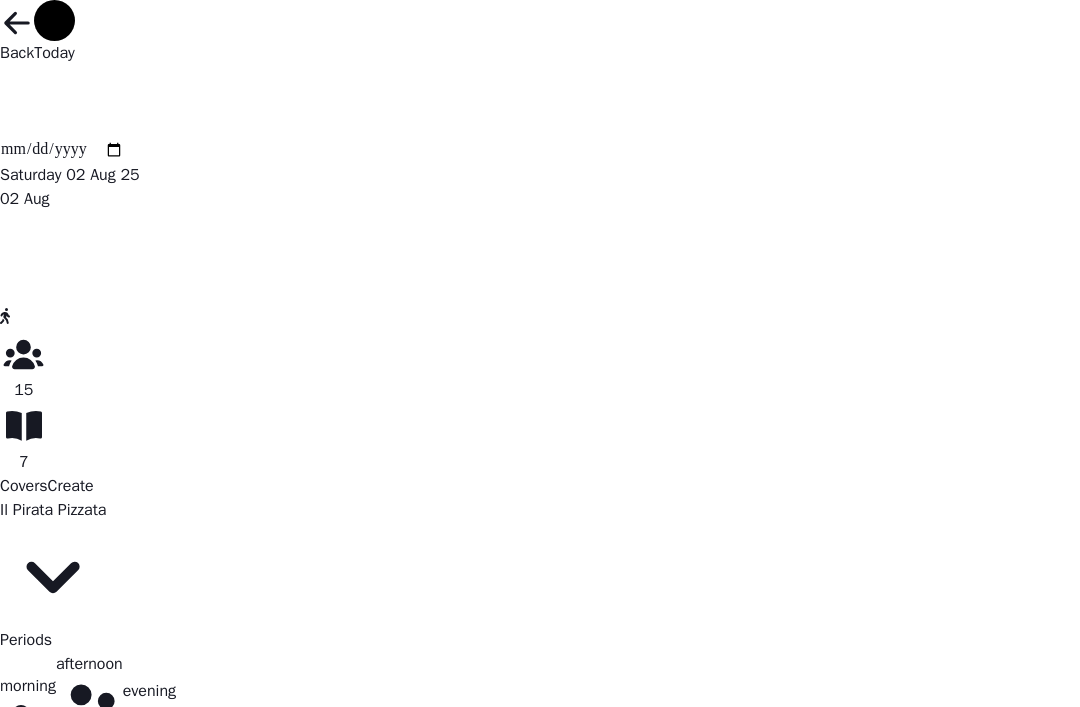 select on "****" 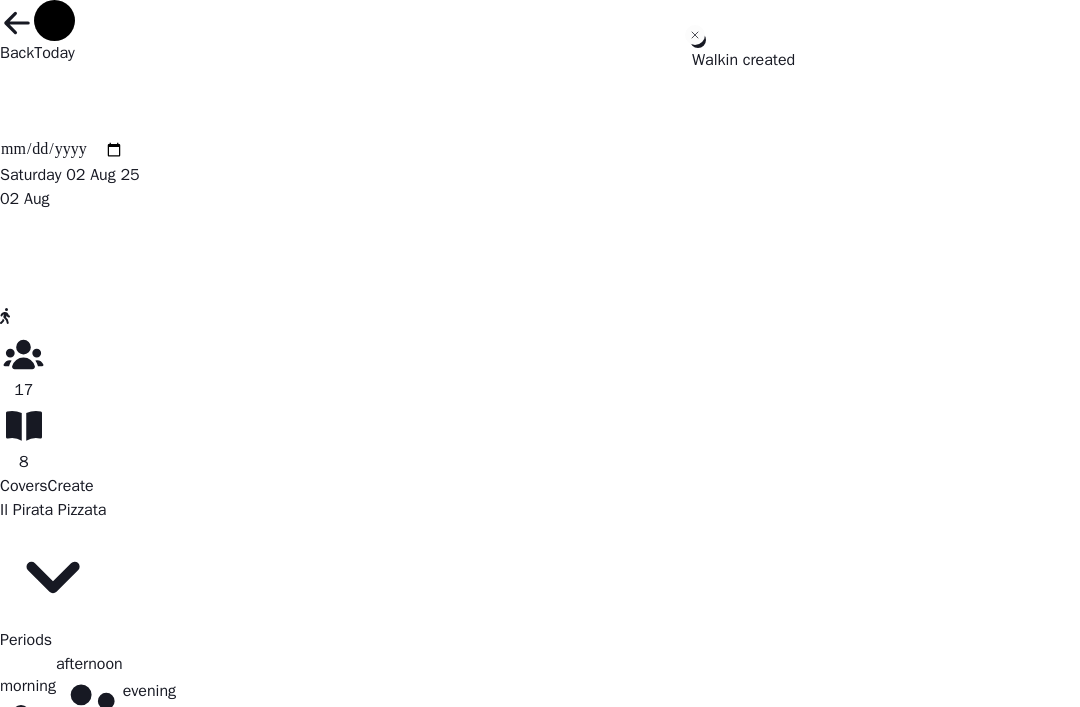 click on "2 Walkin" at bounding box center (459, 3297) 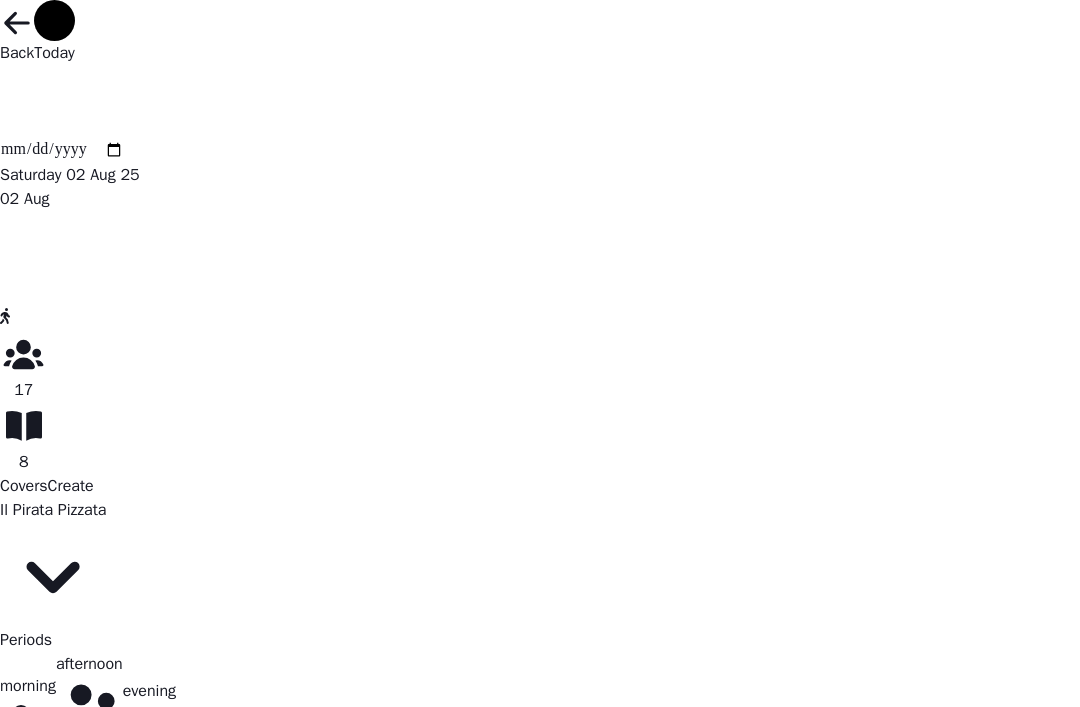 scroll, scrollTop: 0, scrollLeft: 947, axis: horizontal 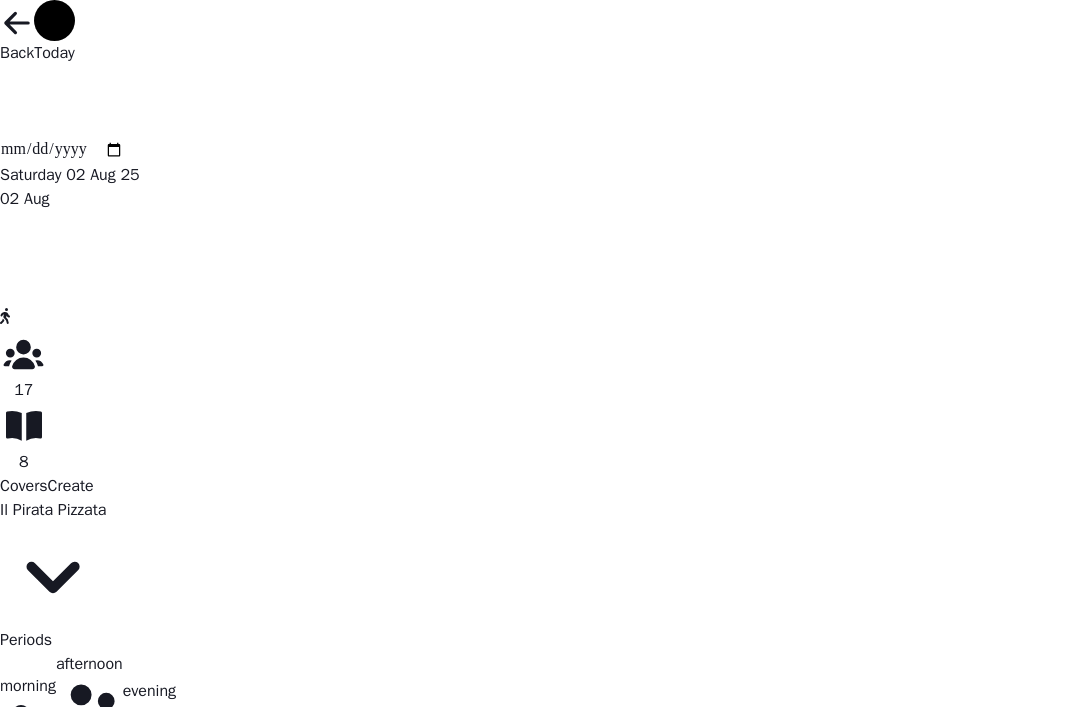 select on "****" 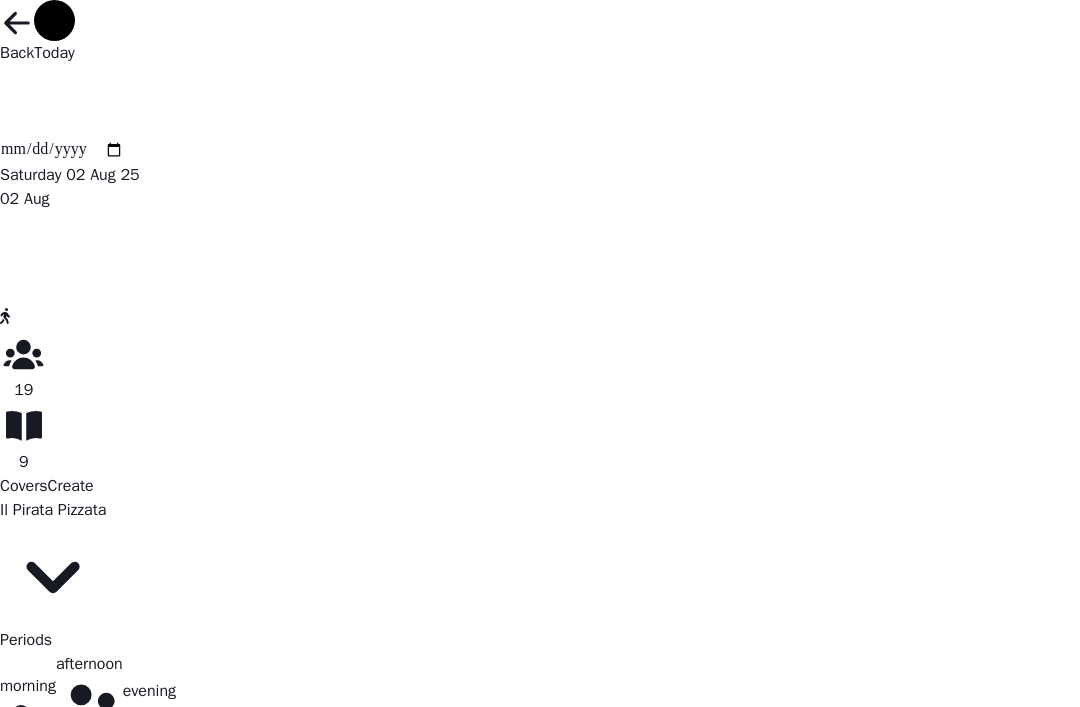 scroll, scrollTop: 0, scrollLeft: 945, axis: horizontal 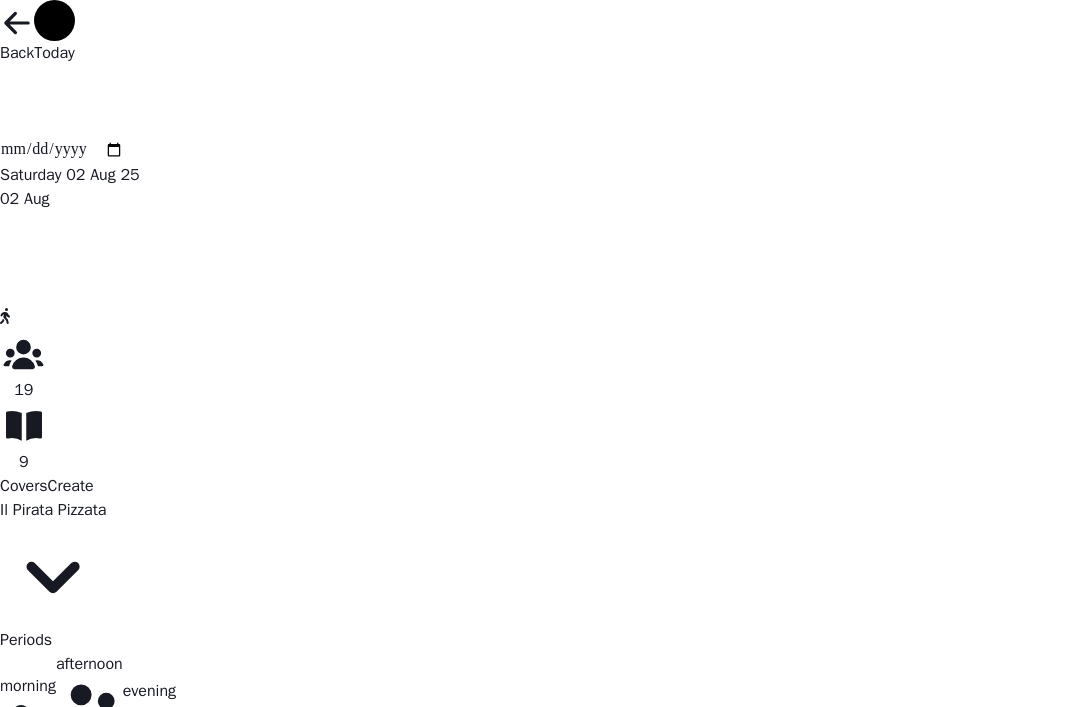 select on "****" 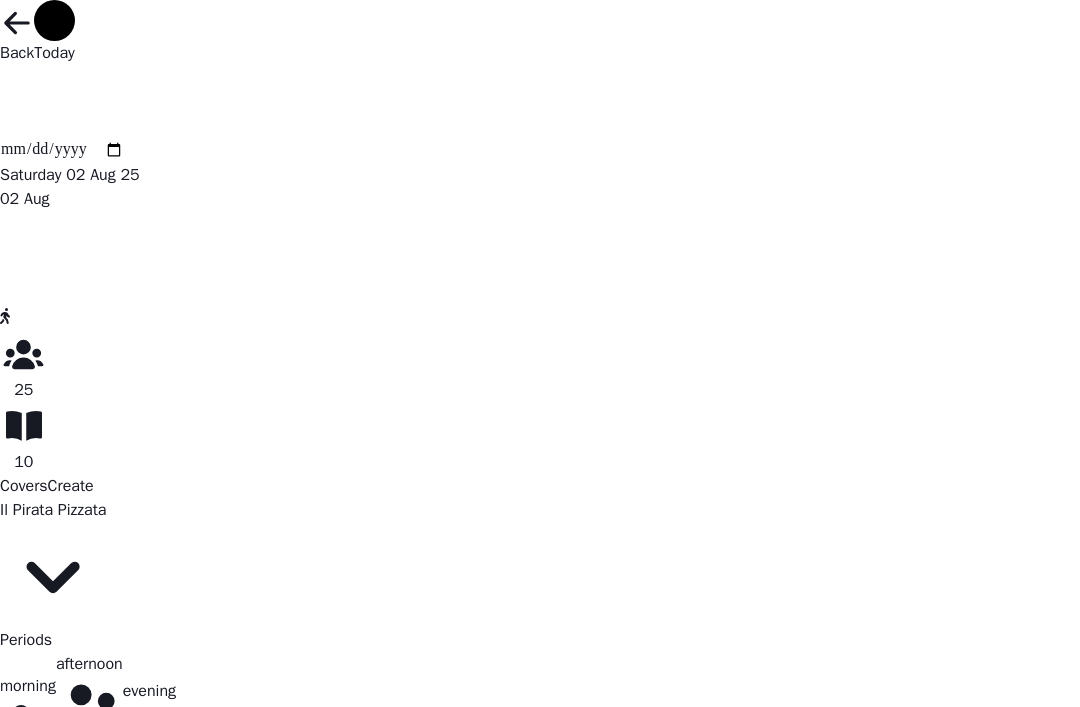 click on "Close" at bounding box center (19, 16111) 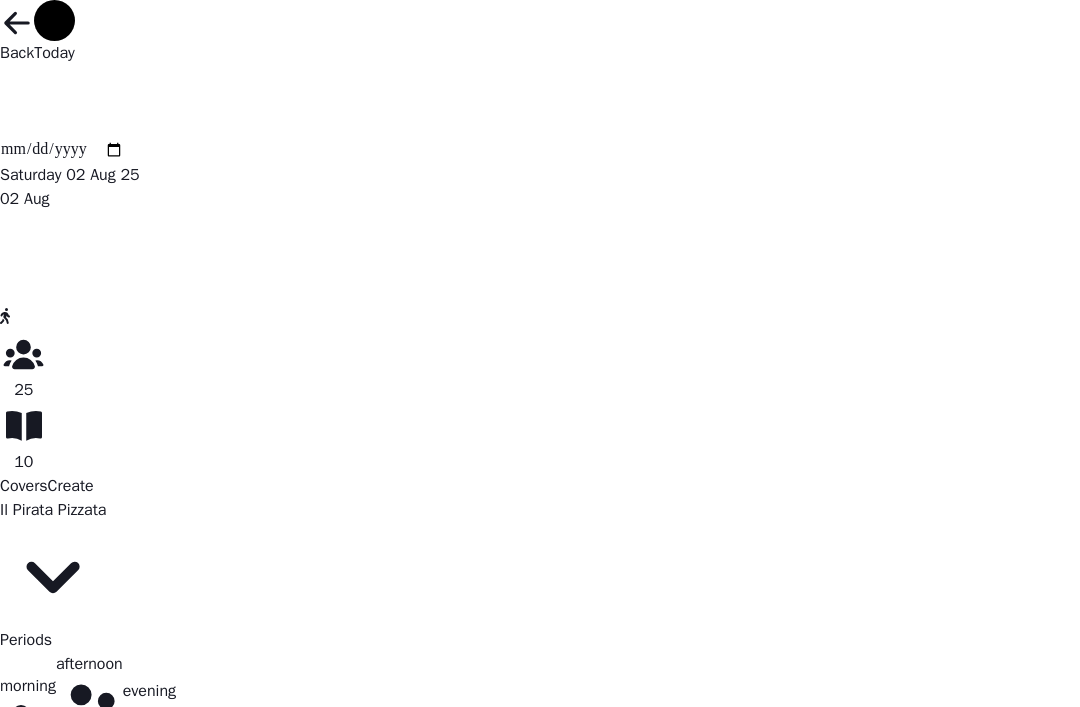 click on "6" at bounding box center [638, 13212] 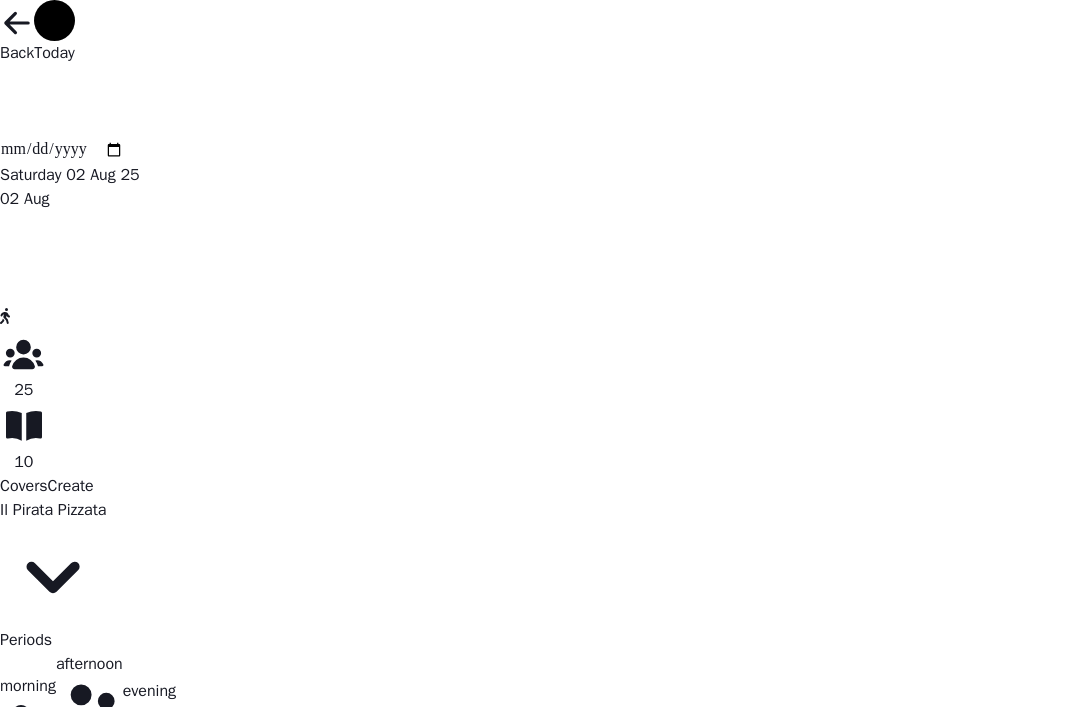 click on "[NUMBER] people at [TIME]" at bounding box center (197, 9630) 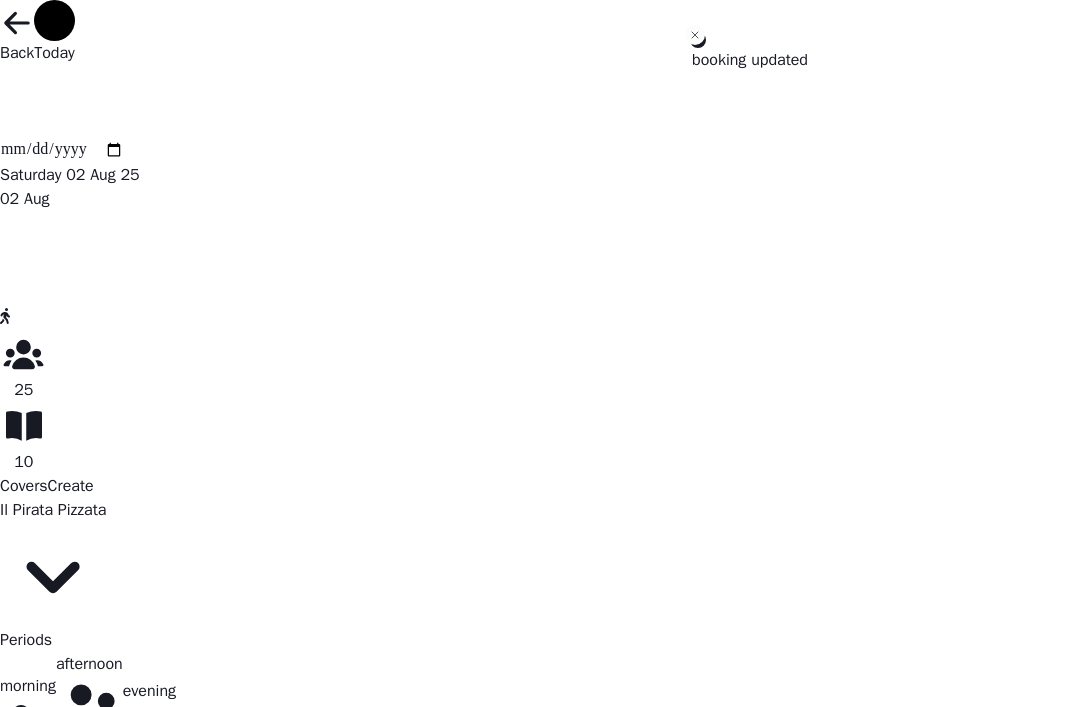 click on "Day Planner" at bounding box center [41, 13879] 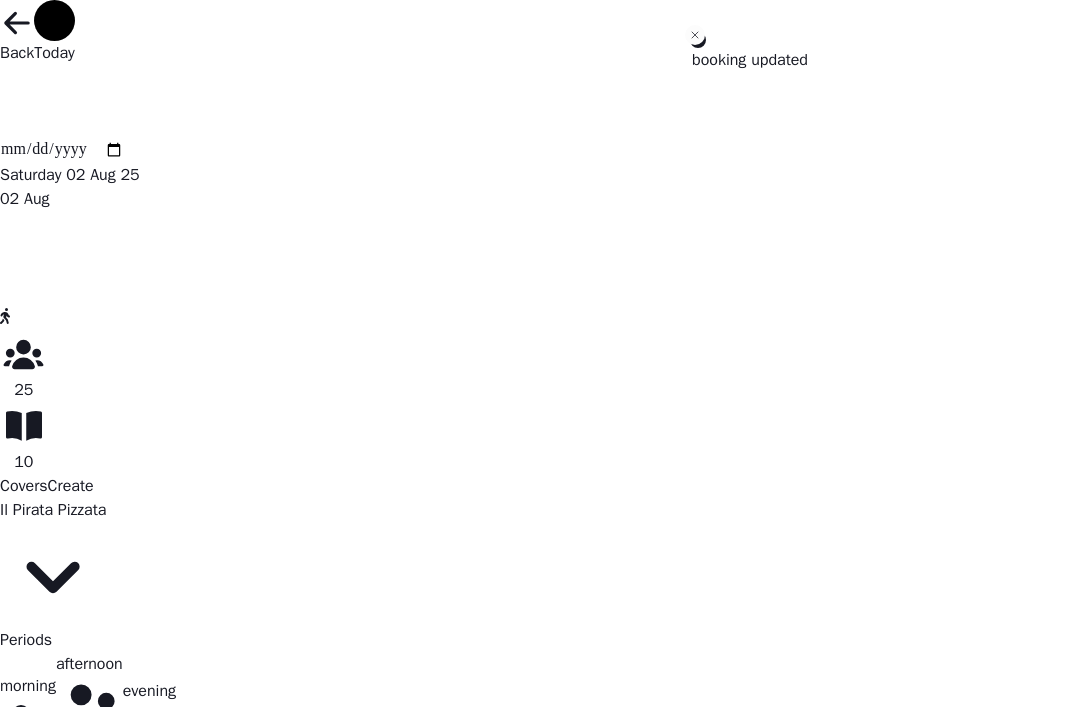 scroll, scrollTop: 0, scrollLeft: 925, axis: horizontal 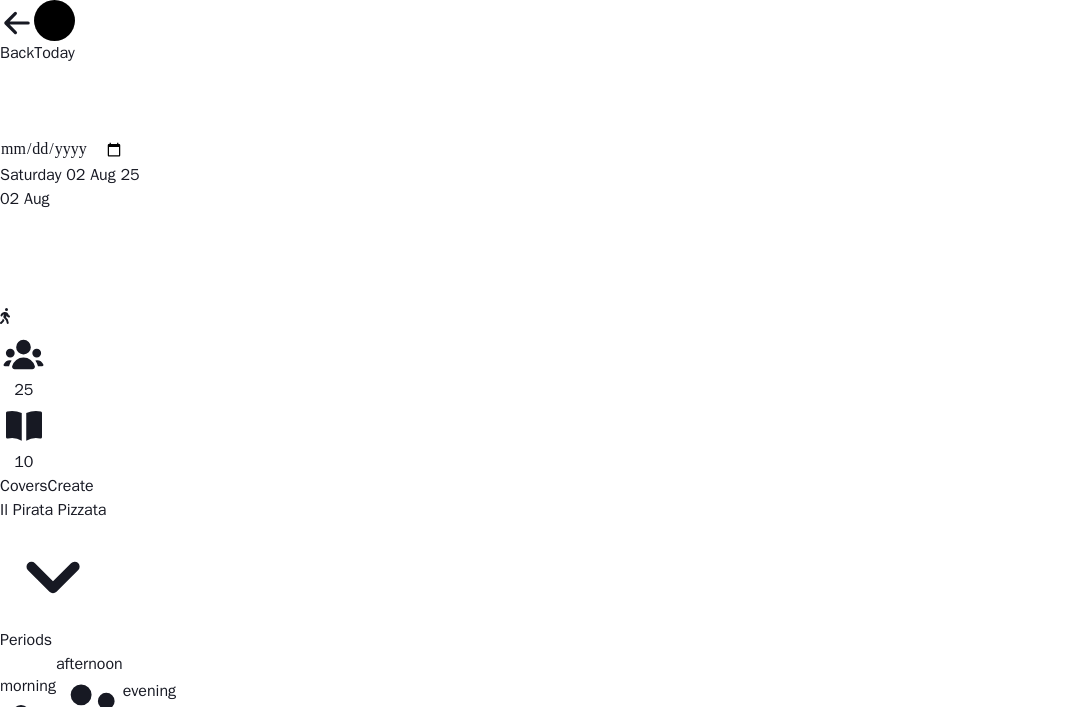 click on "[FIRST]   [LAST]" at bounding box center (598, 8383) 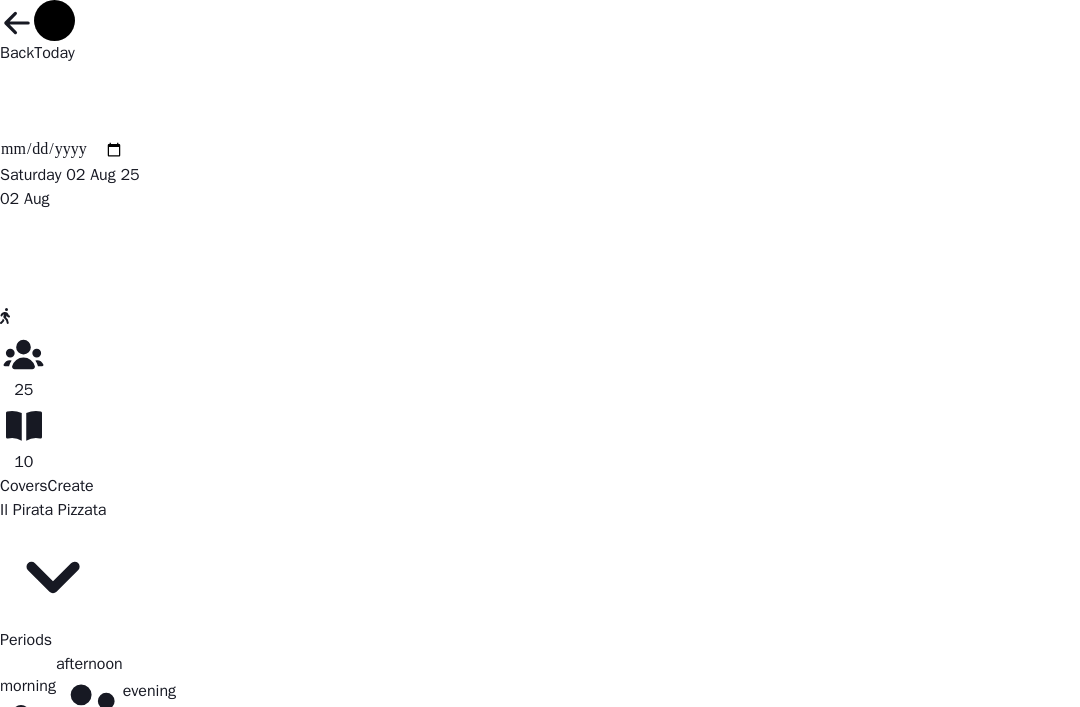 click on "Confirm" at bounding box center (27, 15208) 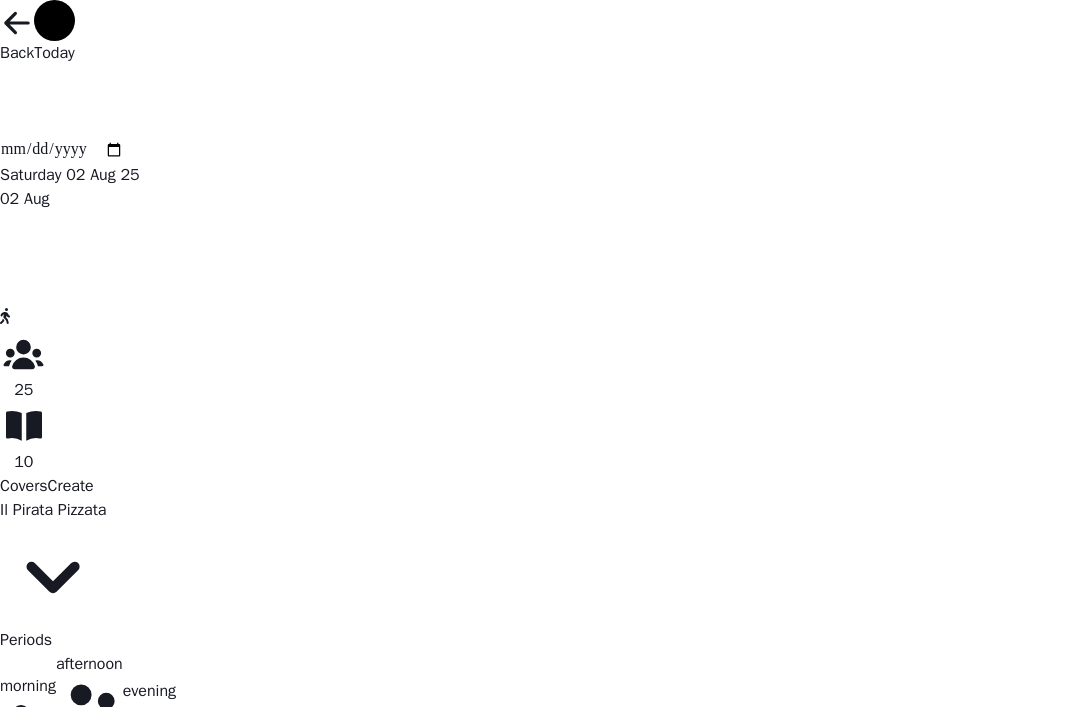 scroll, scrollTop: 0, scrollLeft: 963, axis: horizontal 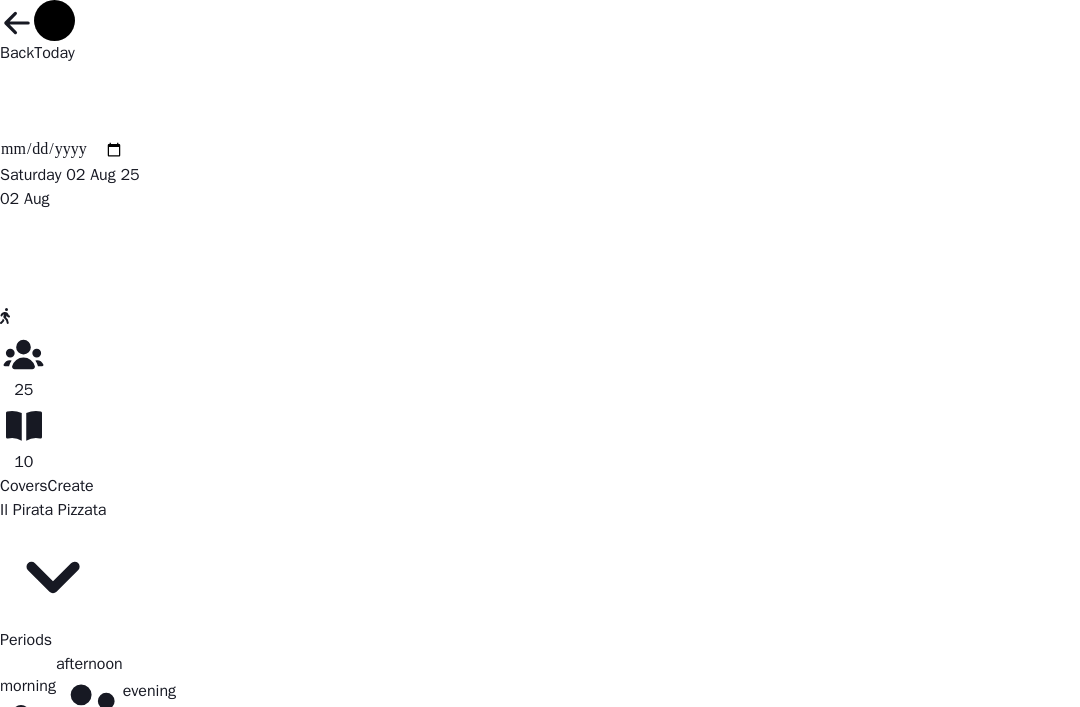 select on "****" 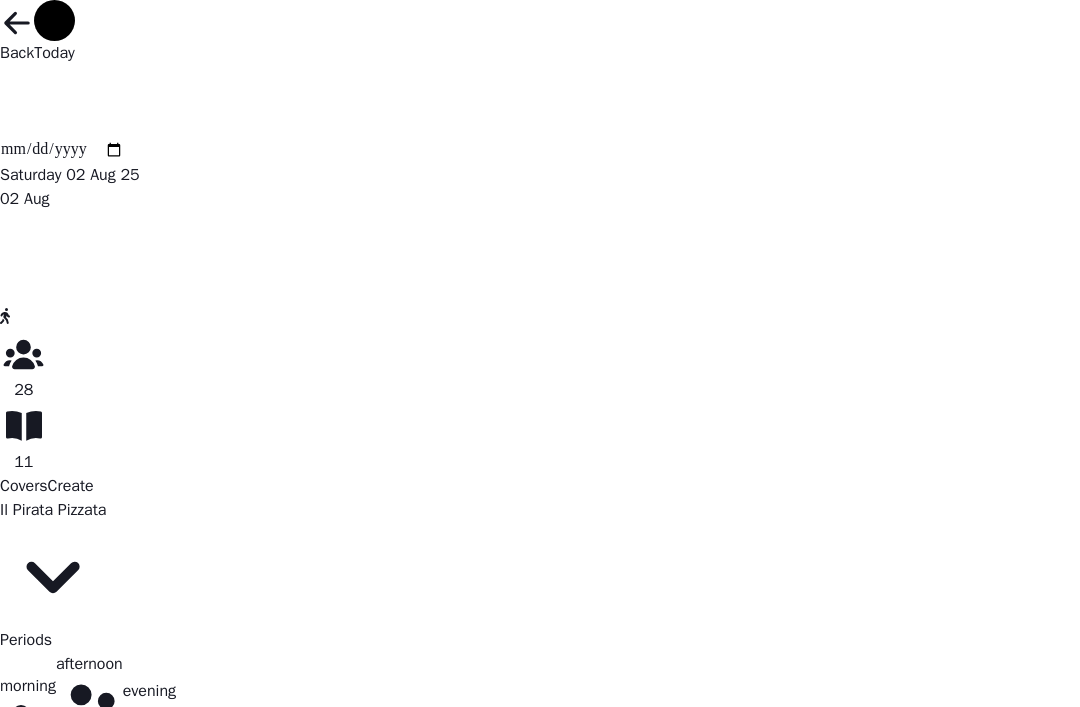 scroll, scrollTop: 0, scrollLeft: 1046, axis: horizontal 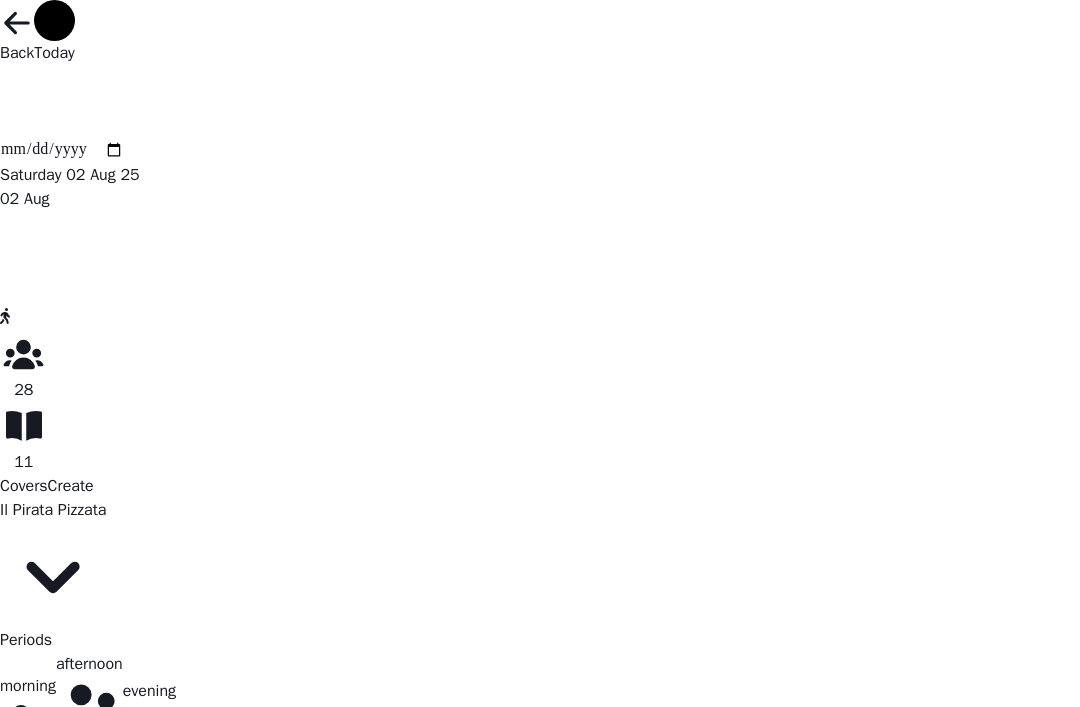 click on "Confirm" at bounding box center [27, 17453] 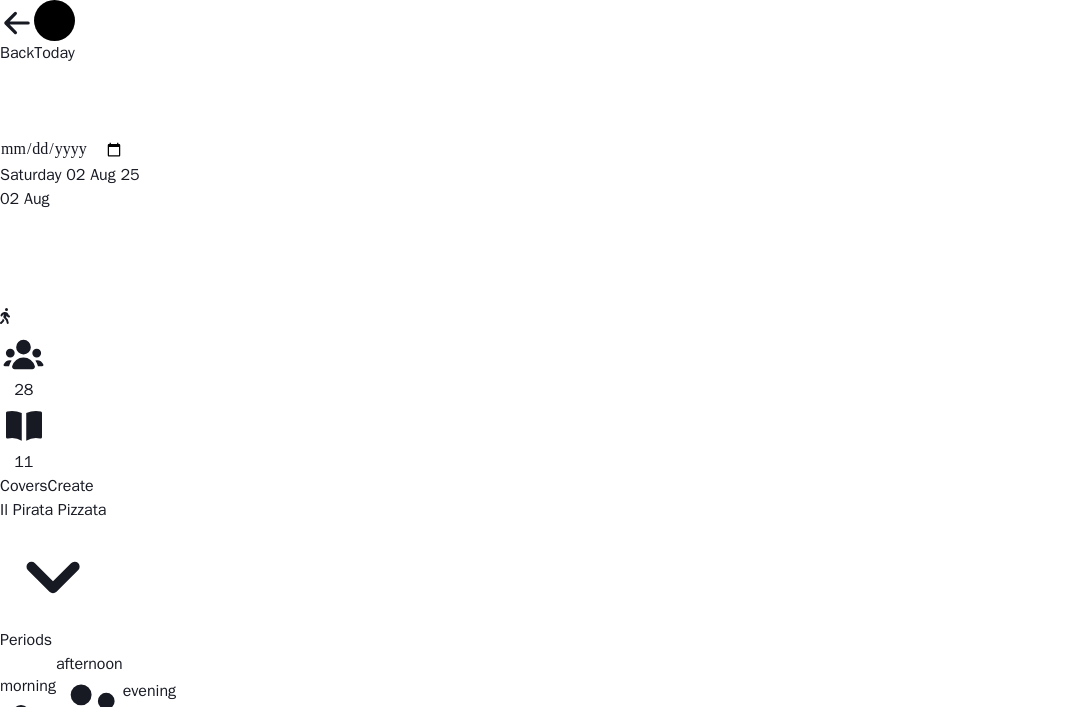 click on "[FIRST]   [LAST]" at bounding box center [718, 13283] 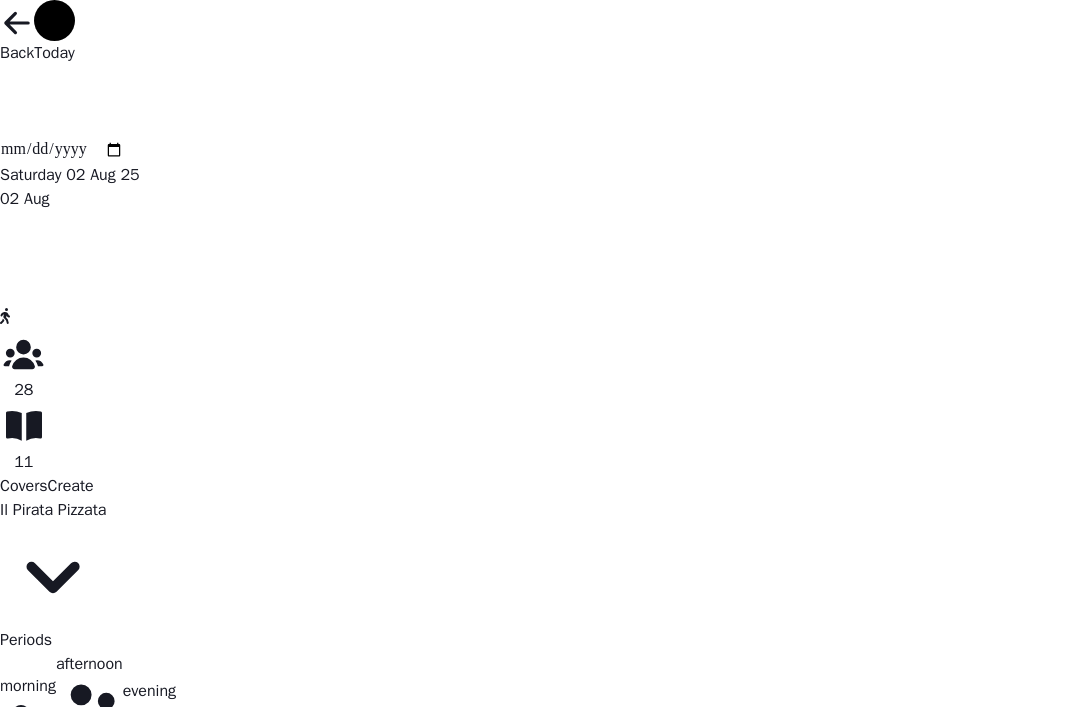 click on "Confirm" at bounding box center (27, 15496) 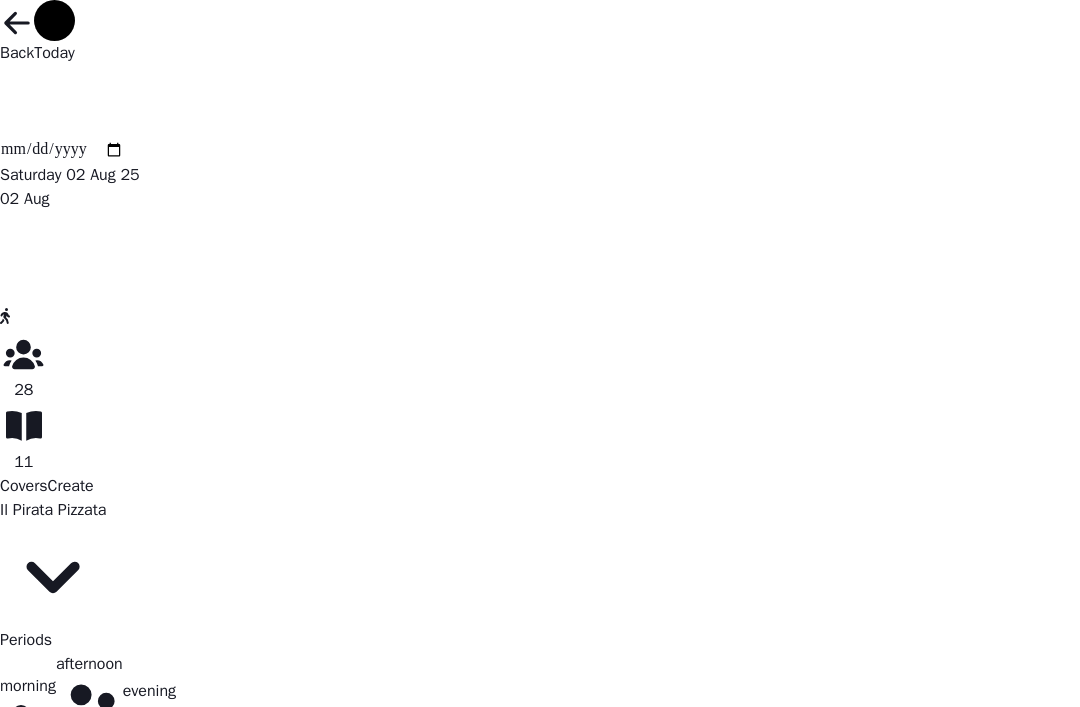 click on "**********" at bounding box center (59, 12950) 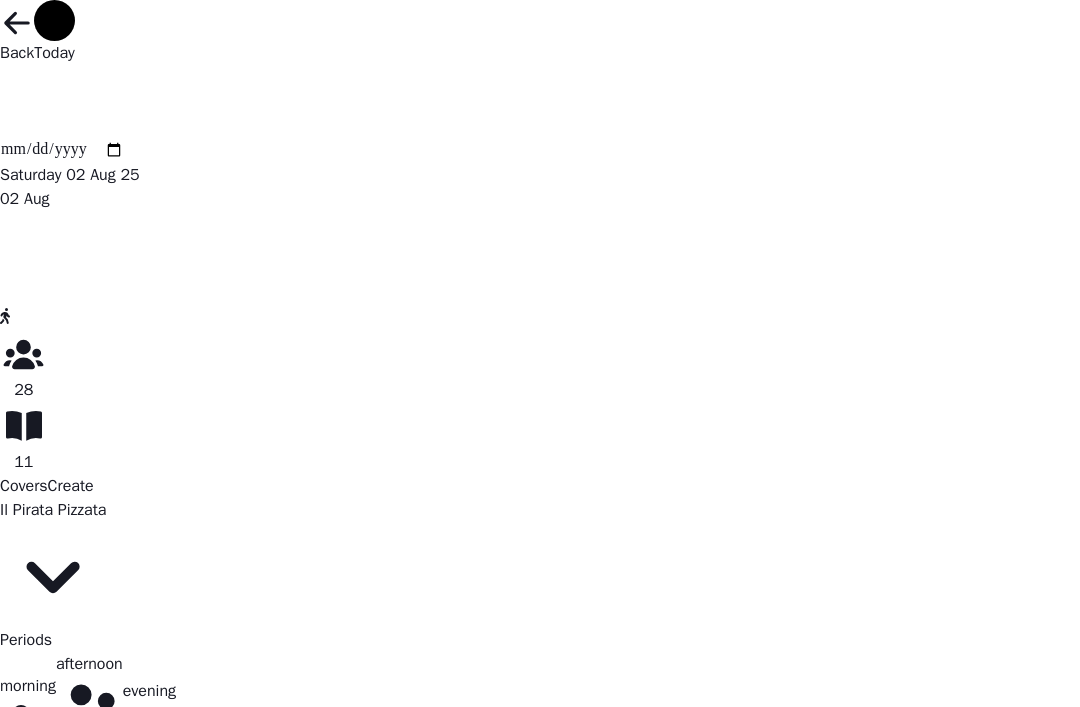 select on "****" 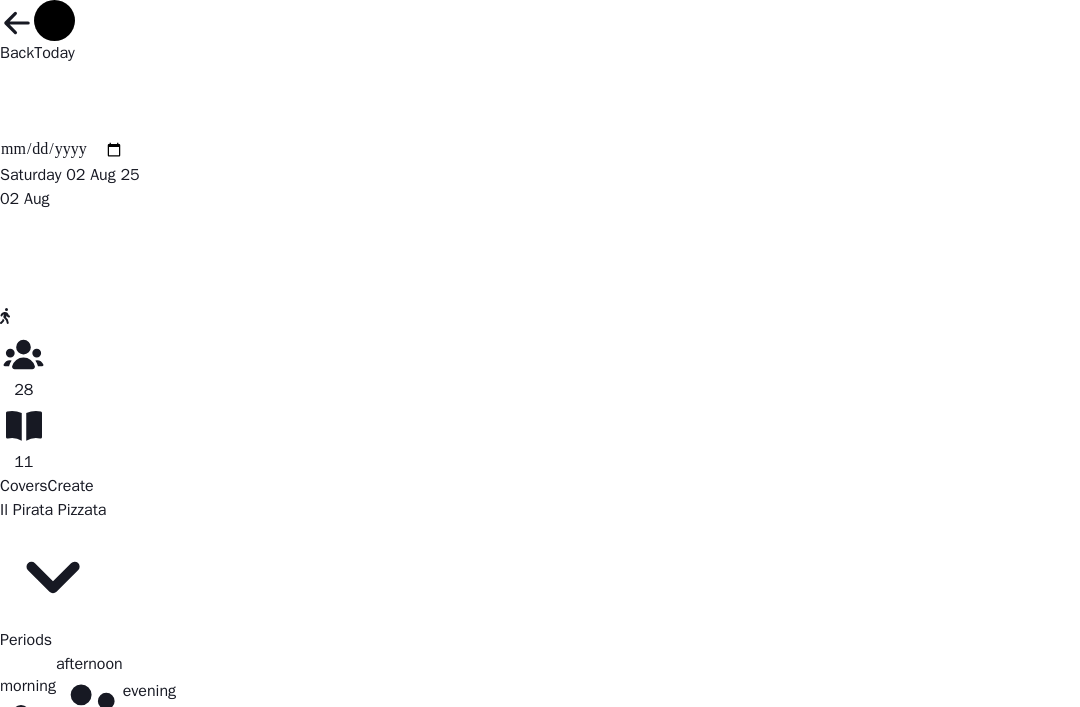 click on "2 Walkin" at bounding box center (558, 8512) 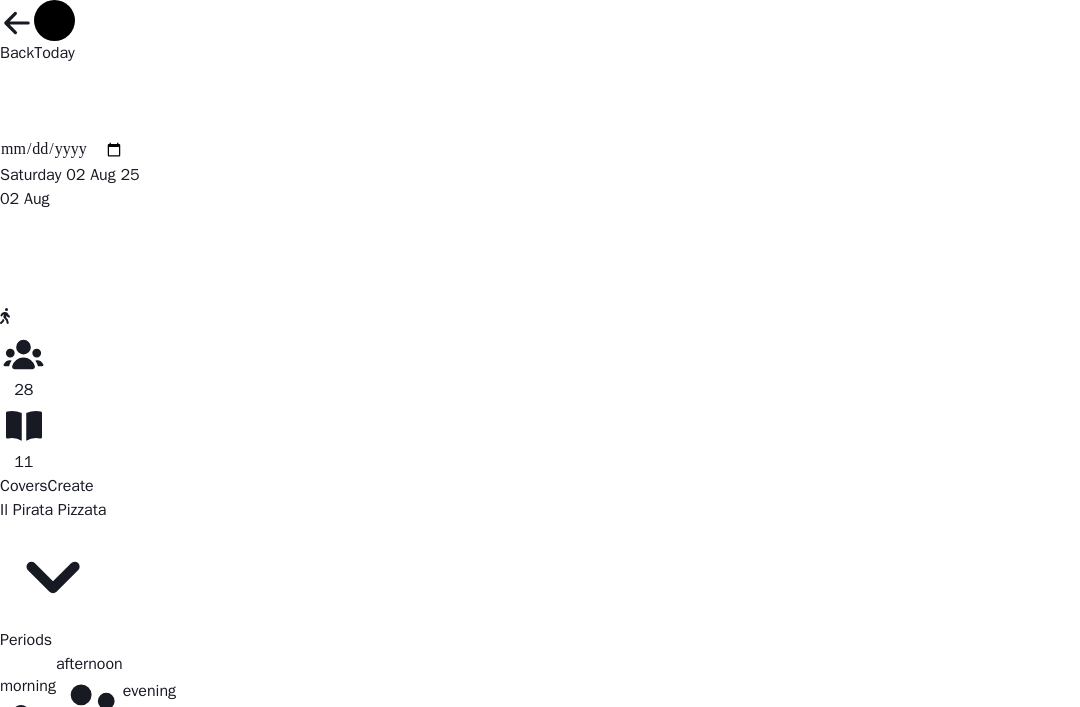 click on "Confirm" at bounding box center [27, 12767] 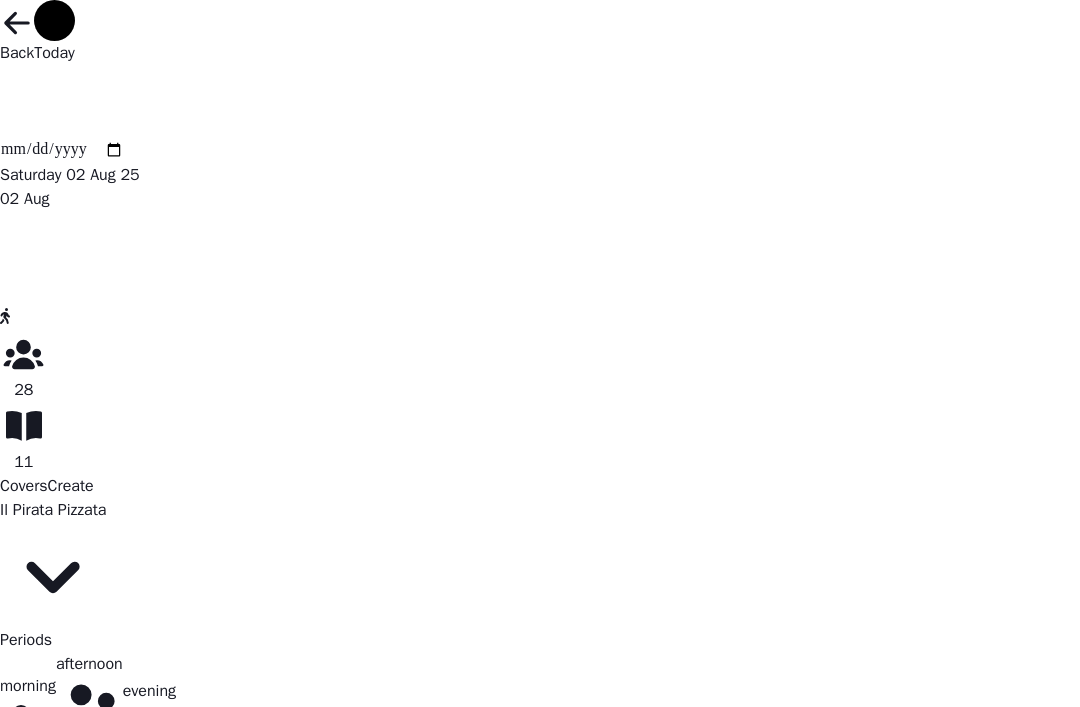 scroll, scrollTop: 0, scrollLeft: 933, axis: horizontal 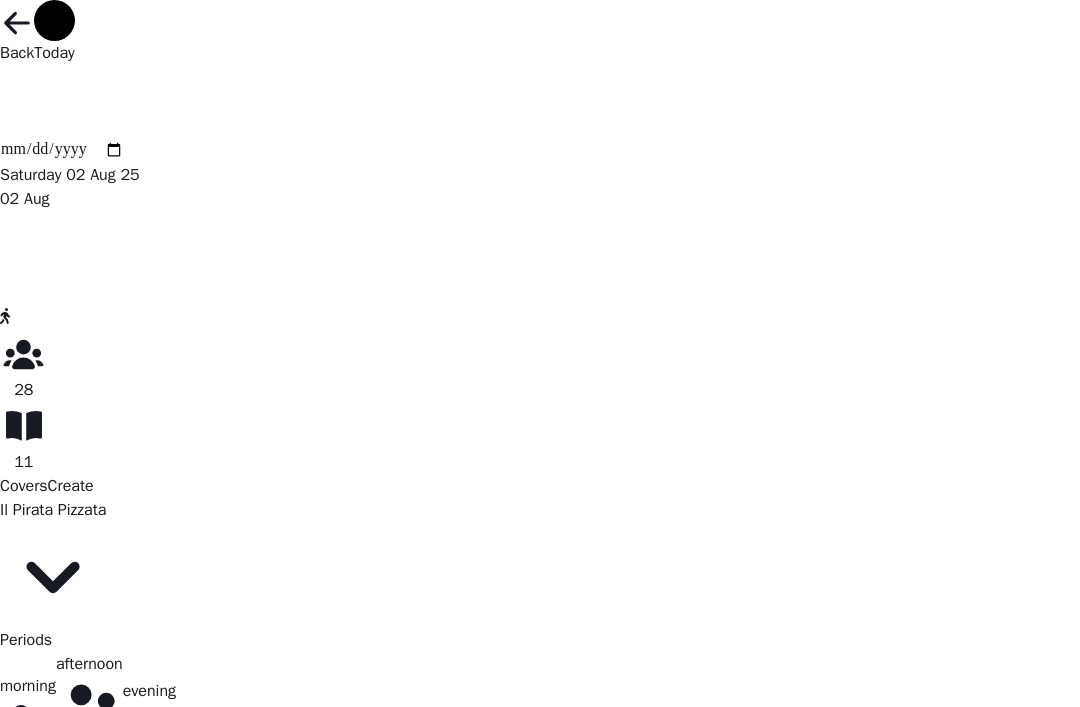 select on "****" 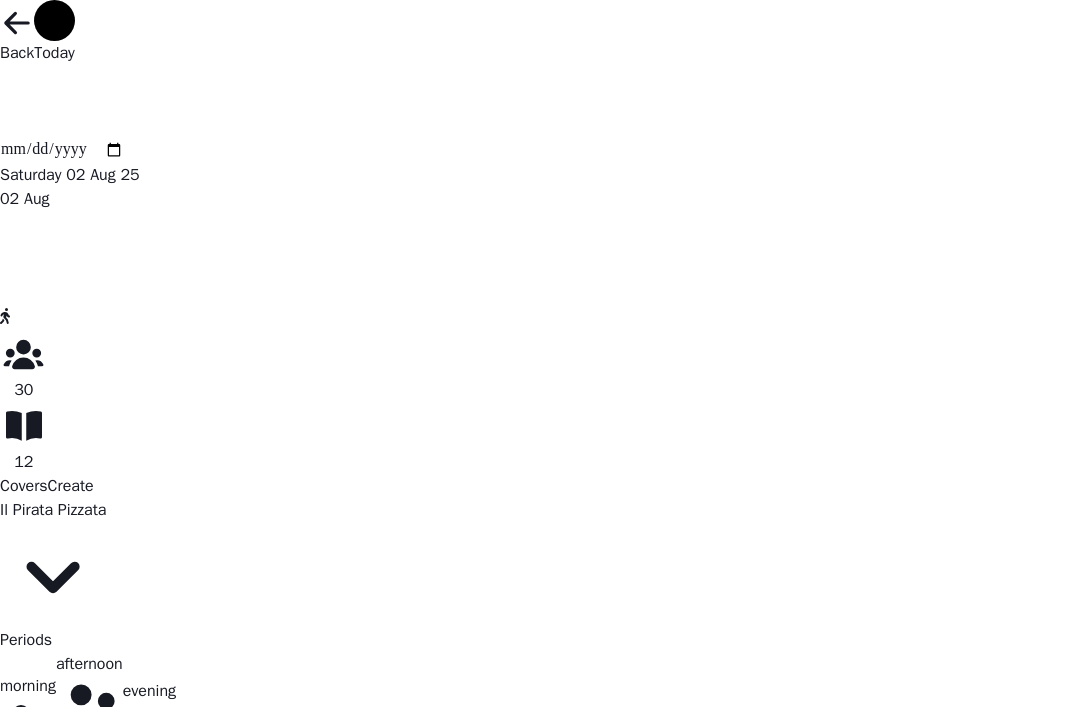 scroll, scrollTop: 0, scrollLeft: 913, axis: horizontal 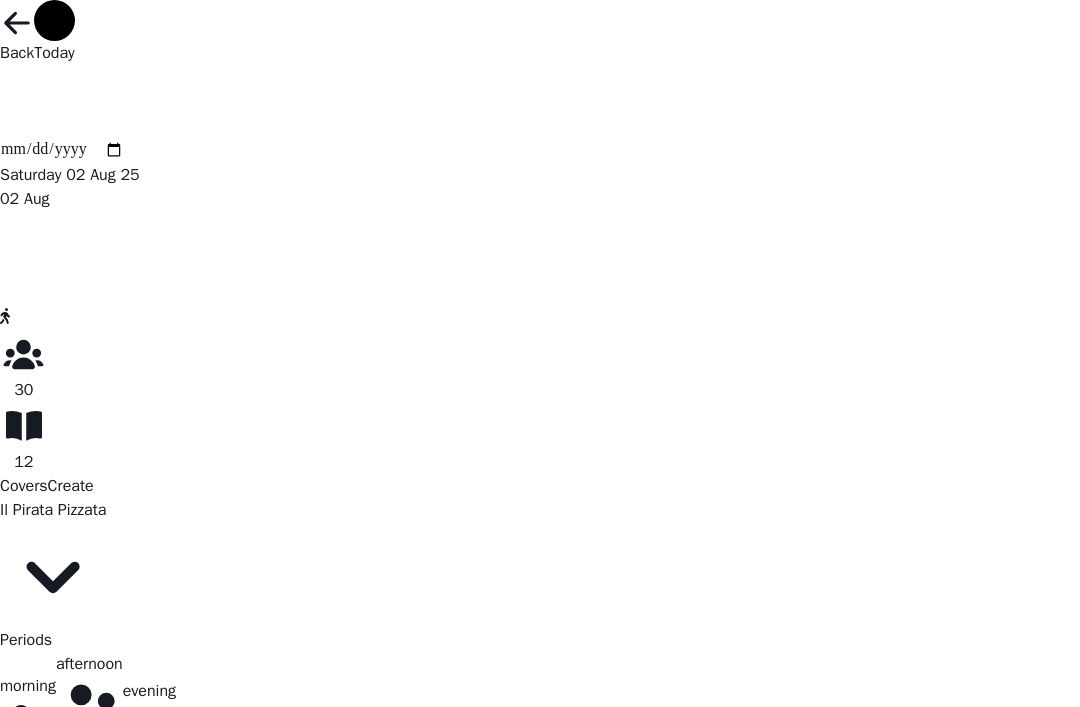 select on "****" 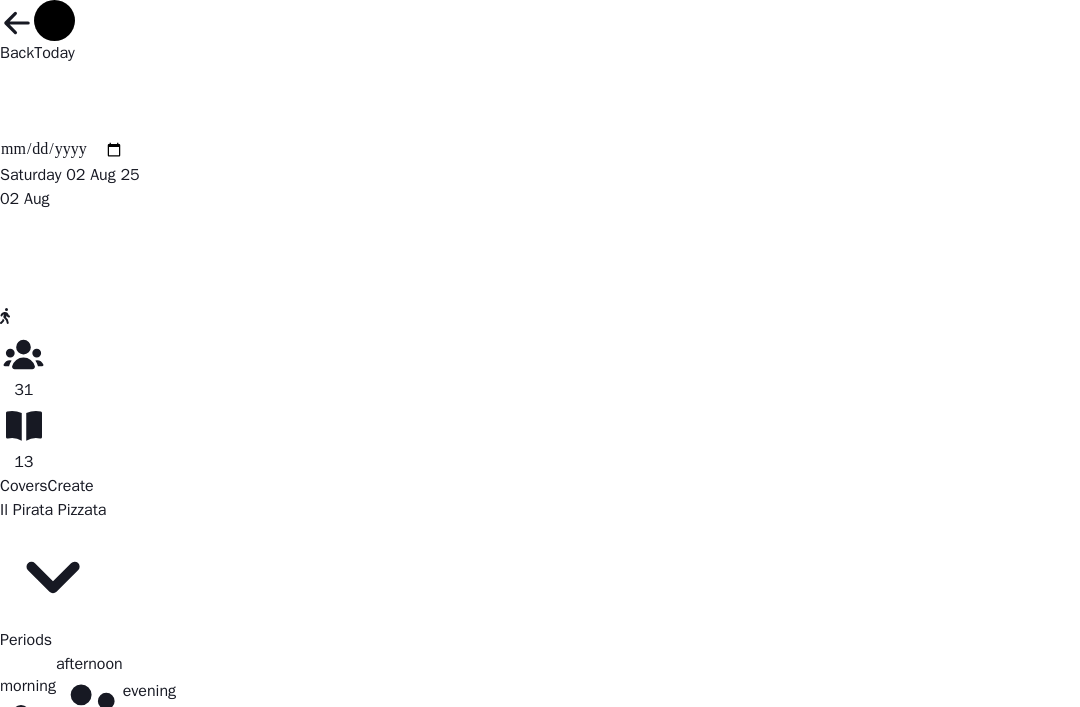 scroll, scrollTop: 0, scrollLeft: 991, axis: horizontal 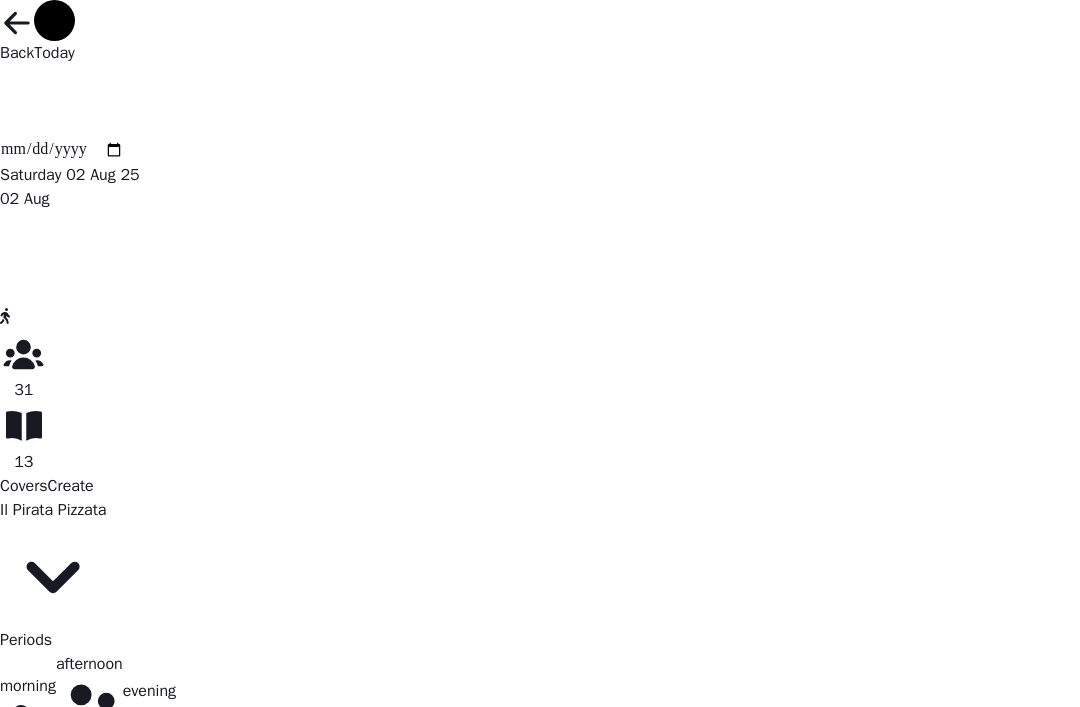 click on "Confirm" at bounding box center (27, 15163) 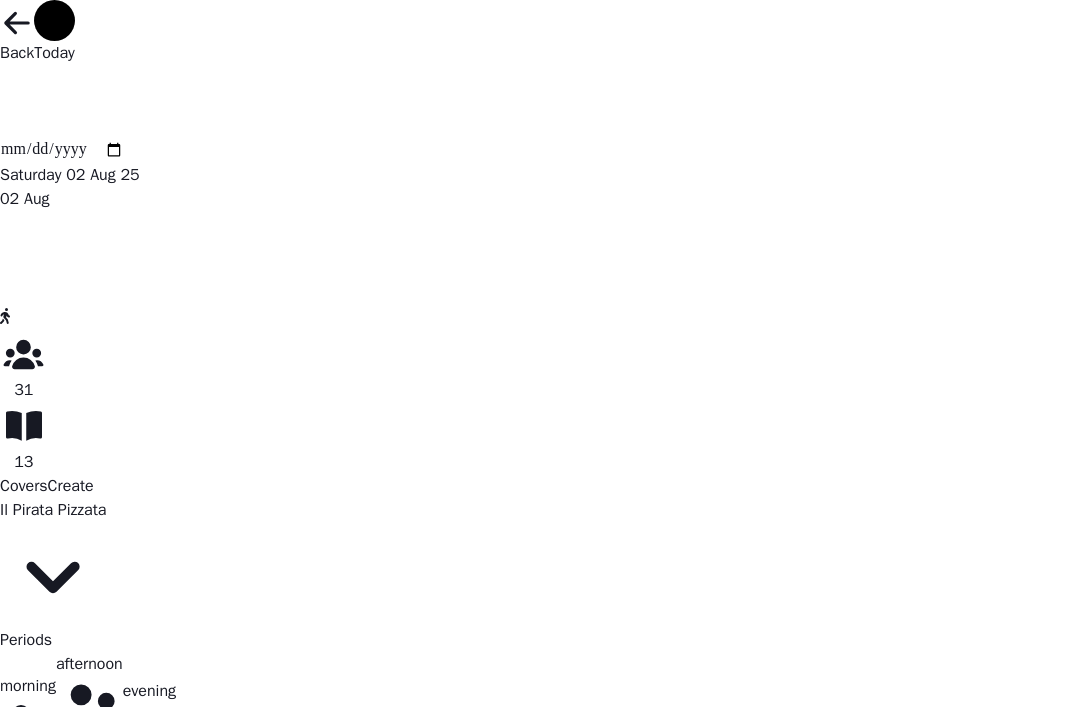 click at bounding box center [5, 316] 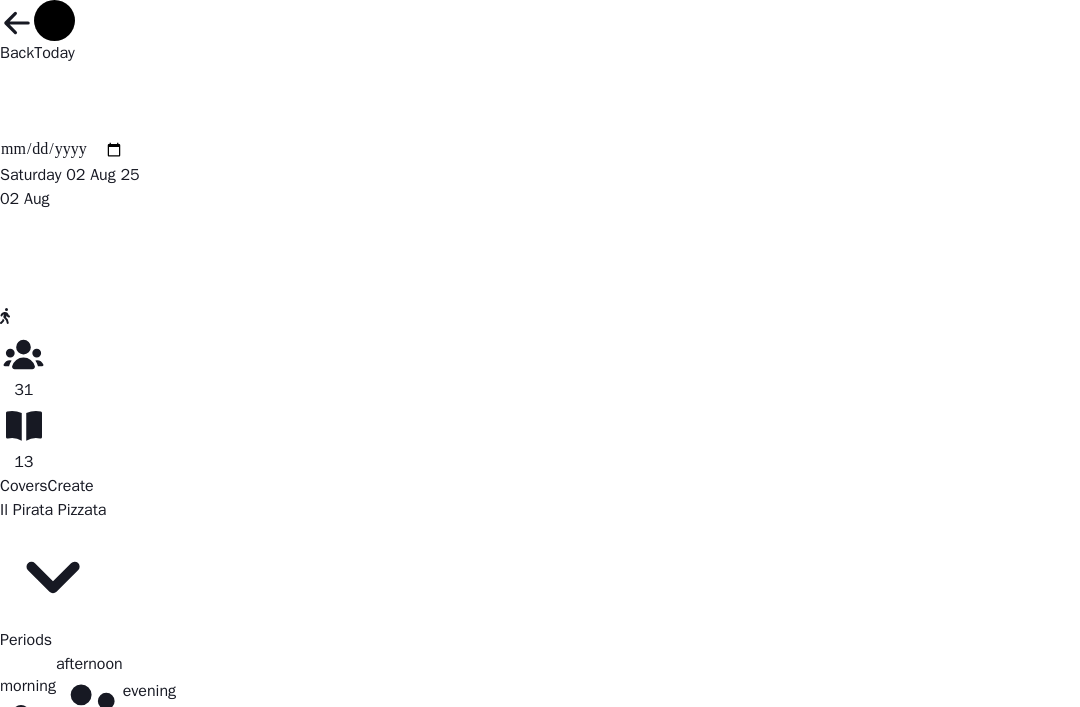 select on "****" 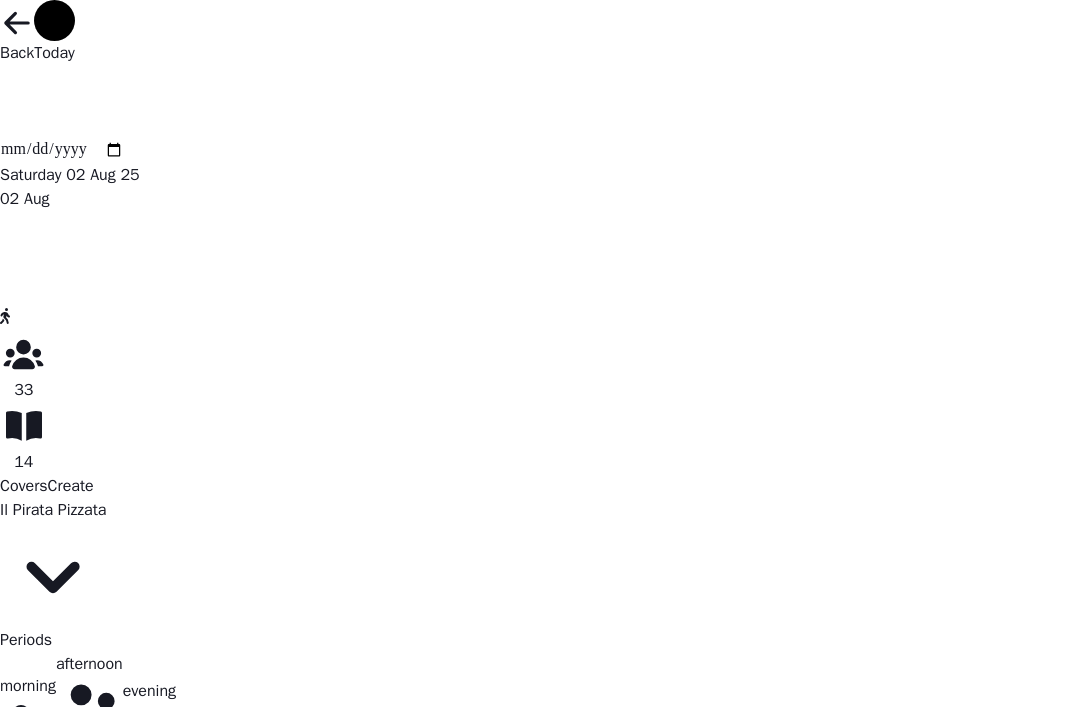 click on "Confirm" at bounding box center [27, 16433] 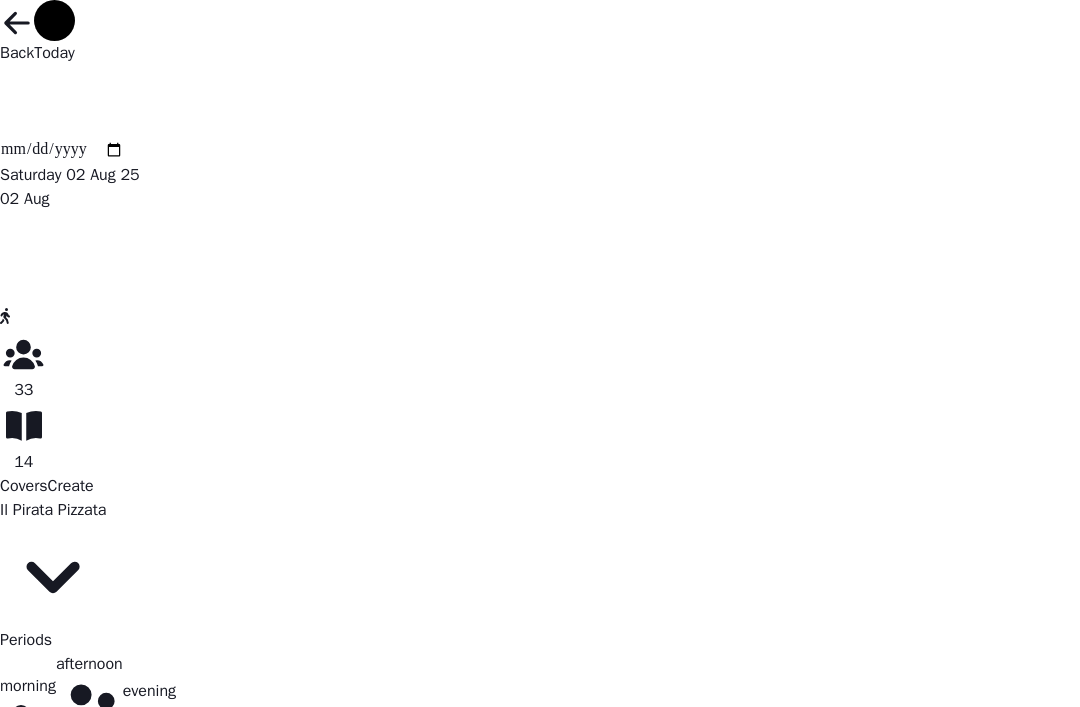 click on "[FIRST]   [LAST]" at bounding box center [718, 13130] 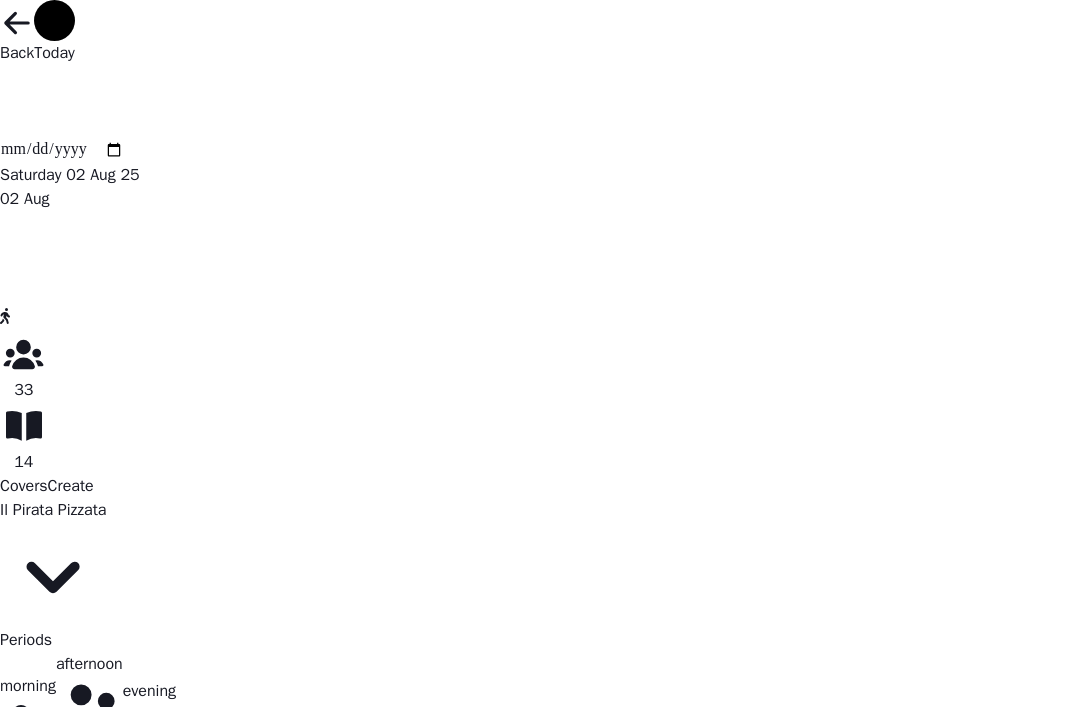 click 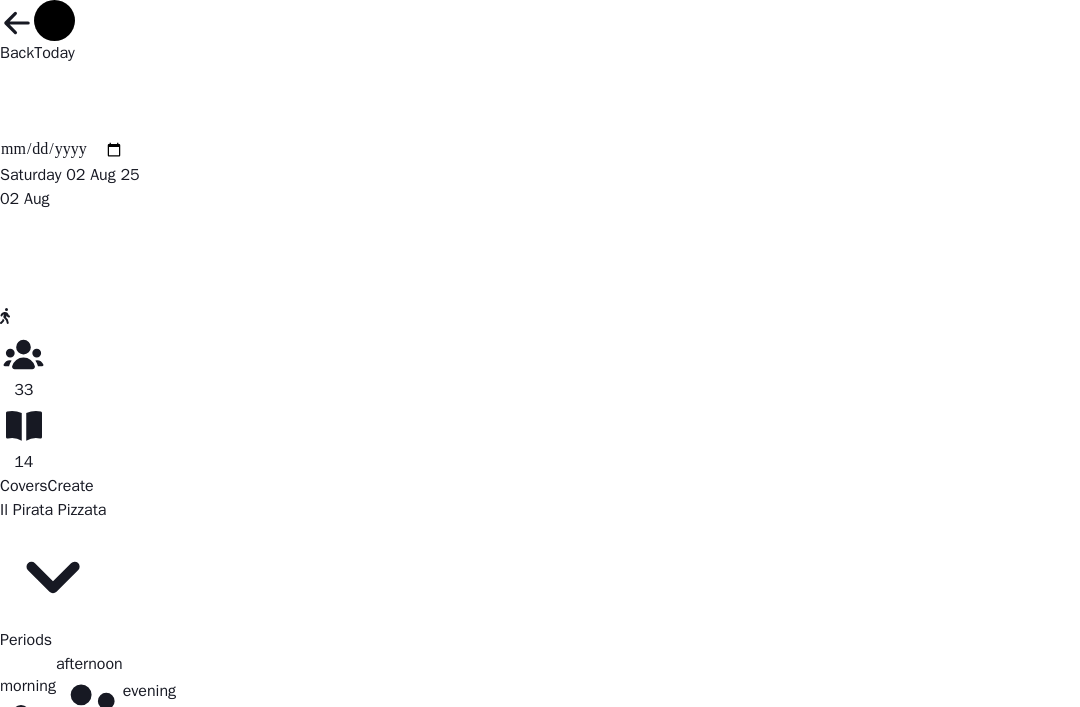 click on "[FIRST]   [LAST]" at bounding box center [718, 13130] 